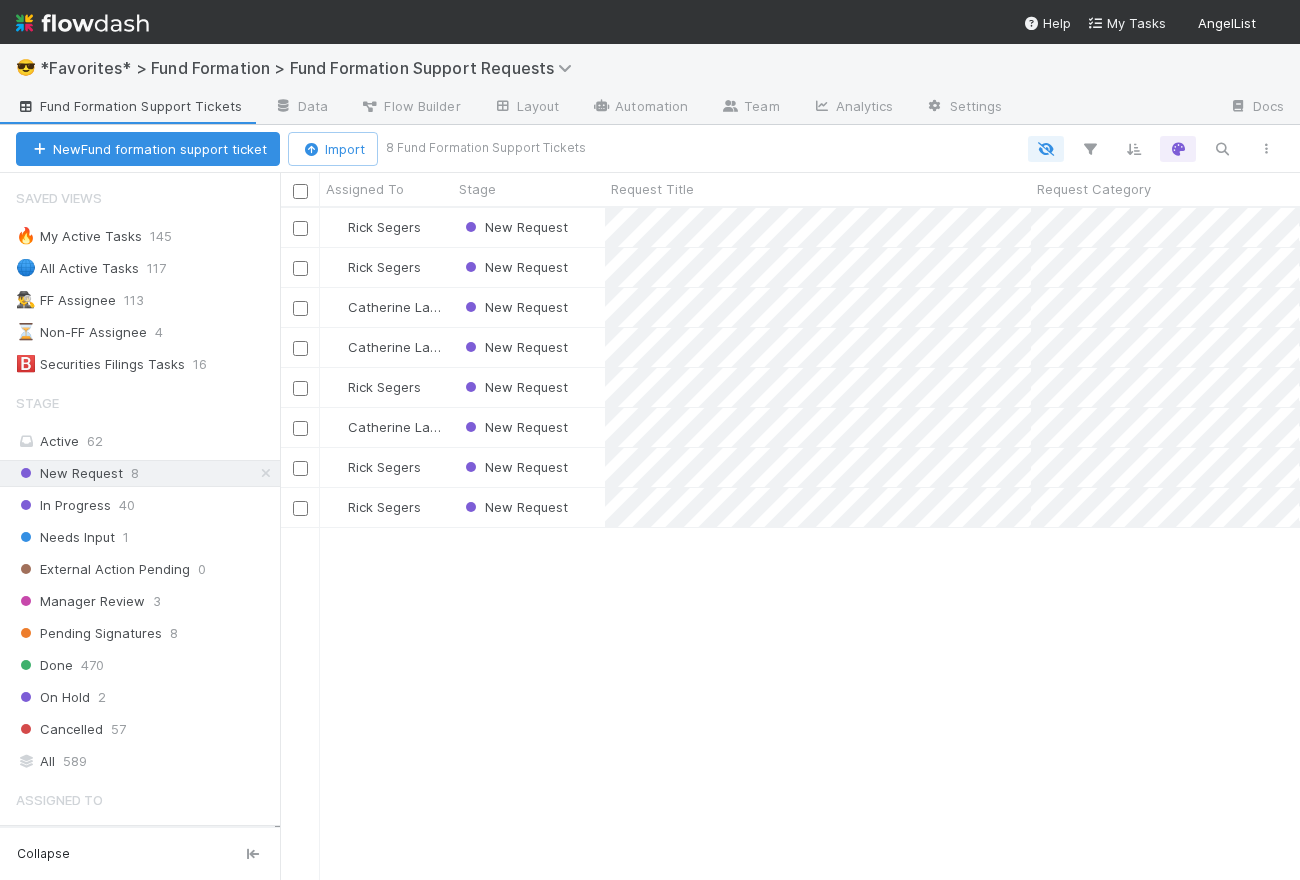scroll, scrollTop: 0, scrollLeft: 0, axis: both 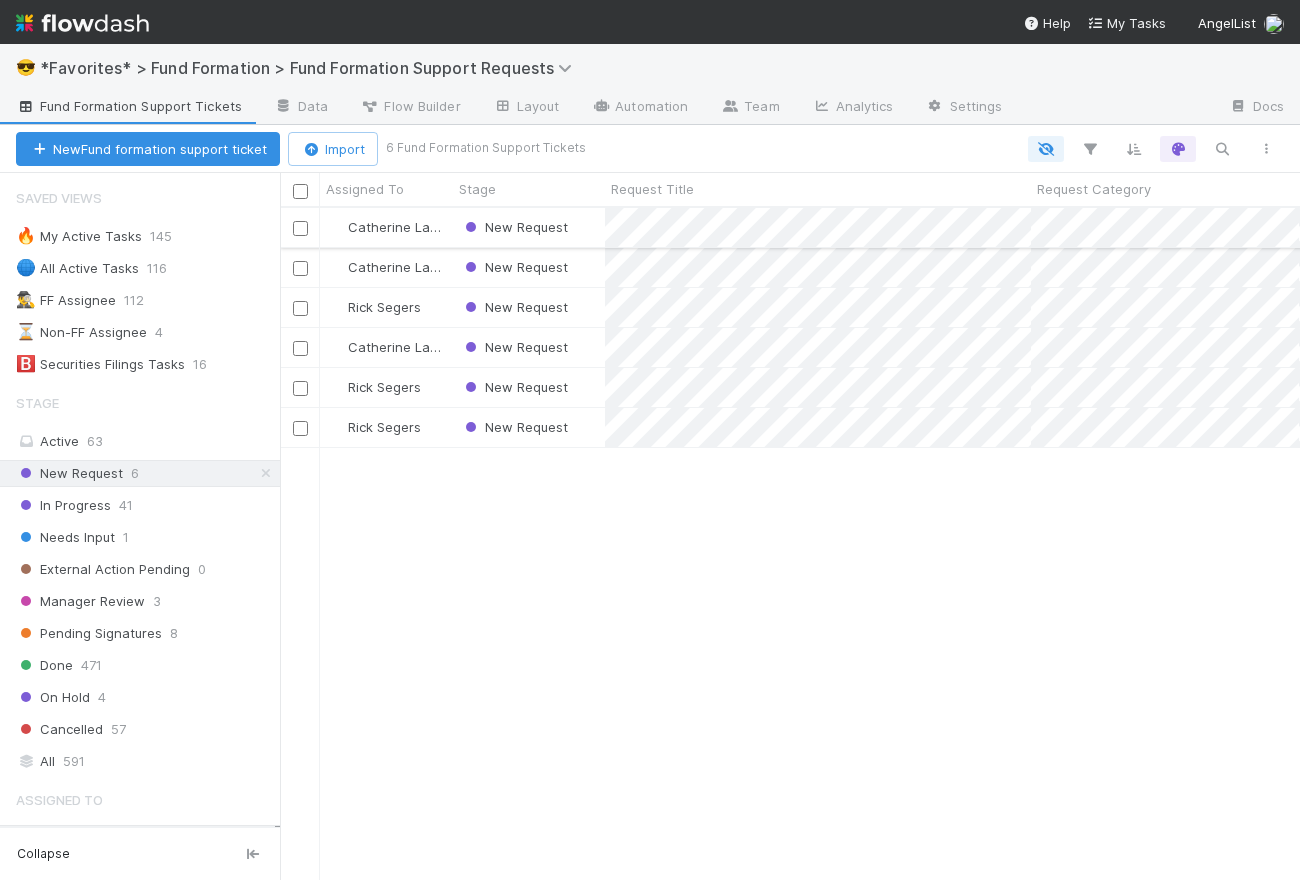click on "New Request" at bounding box center (529, 227) 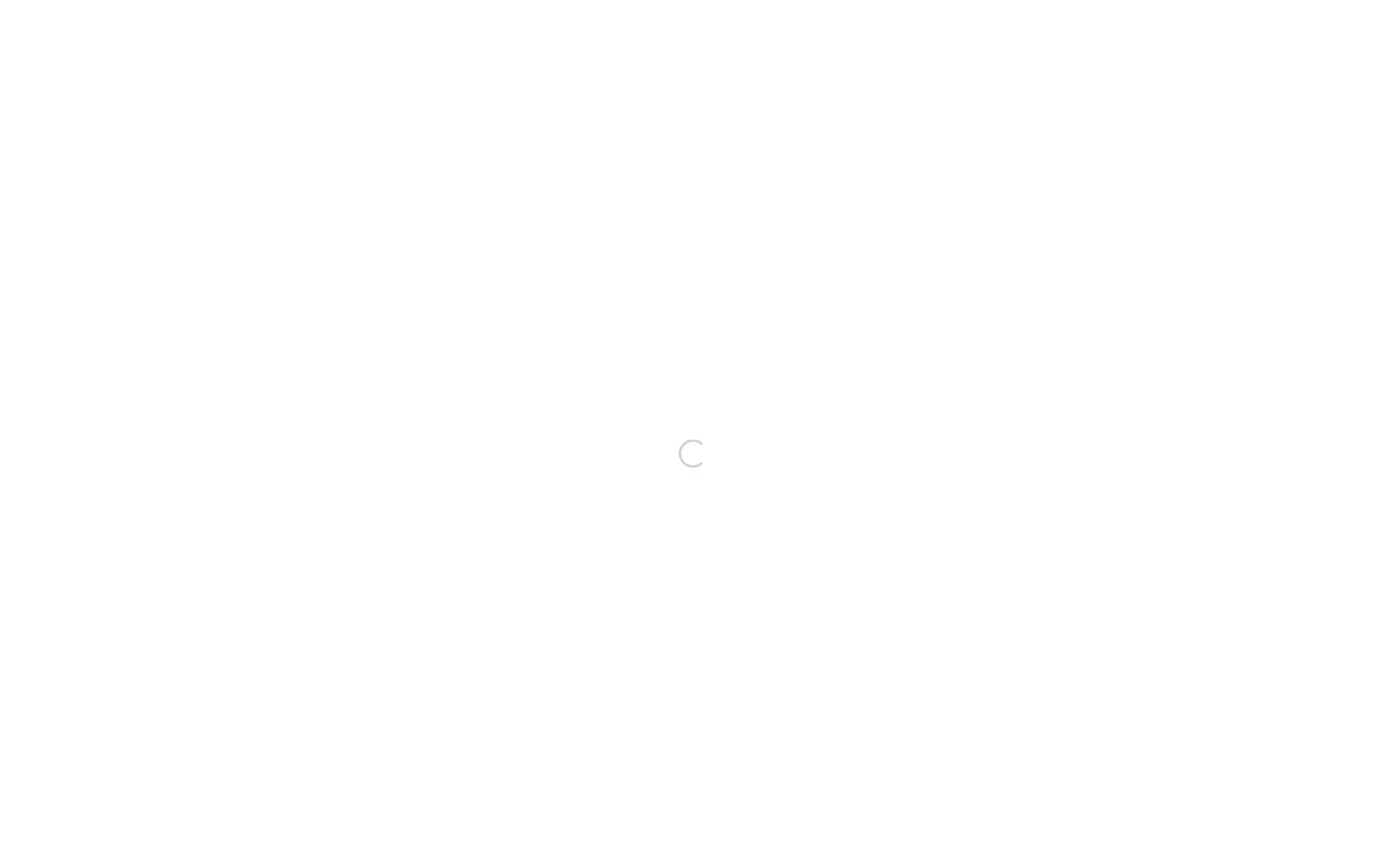scroll, scrollTop: 0, scrollLeft: 0, axis: both 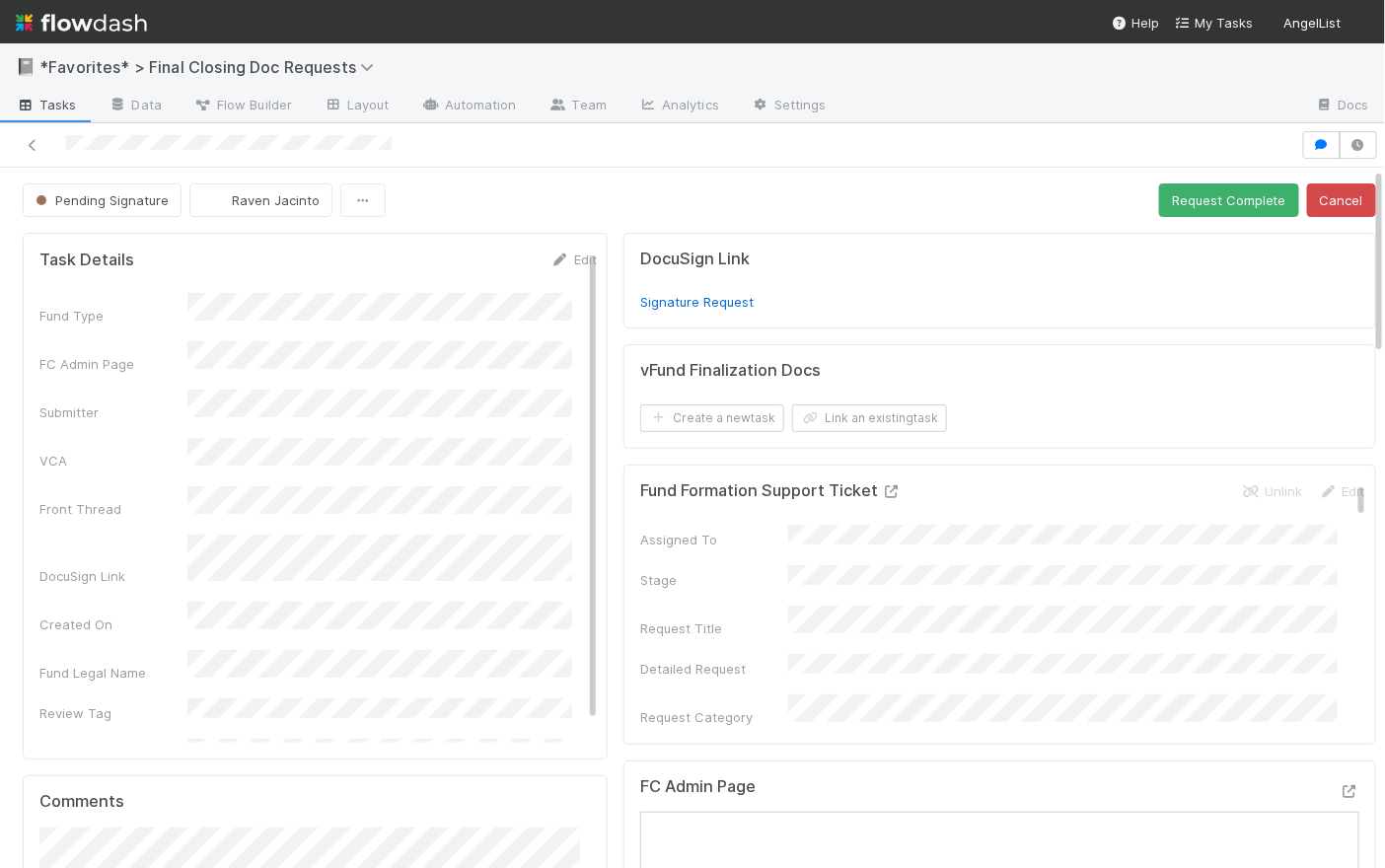 click at bounding box center [892, 491] 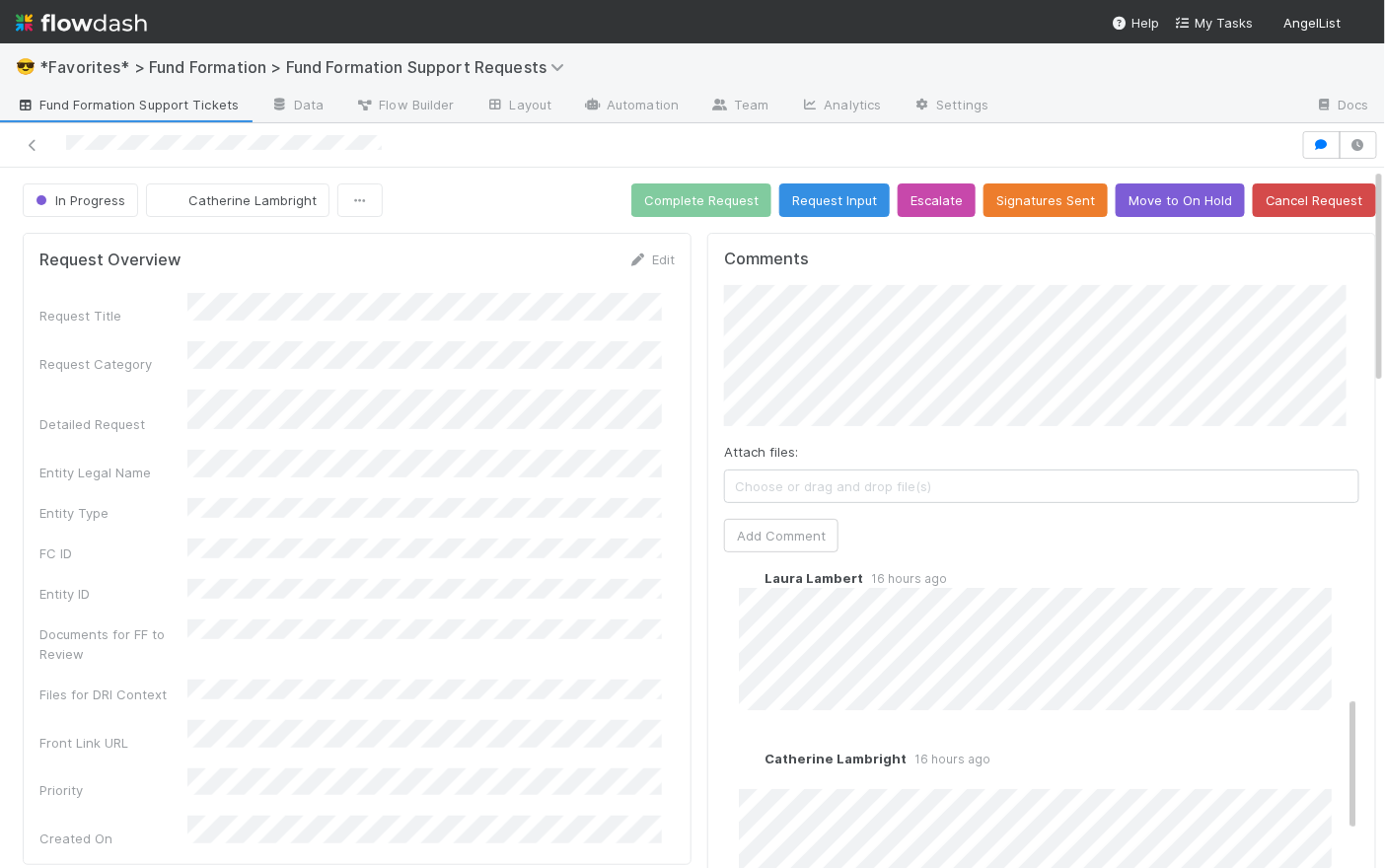 scroll, scrollTop: 0, scrollLeft: 0, axis: both 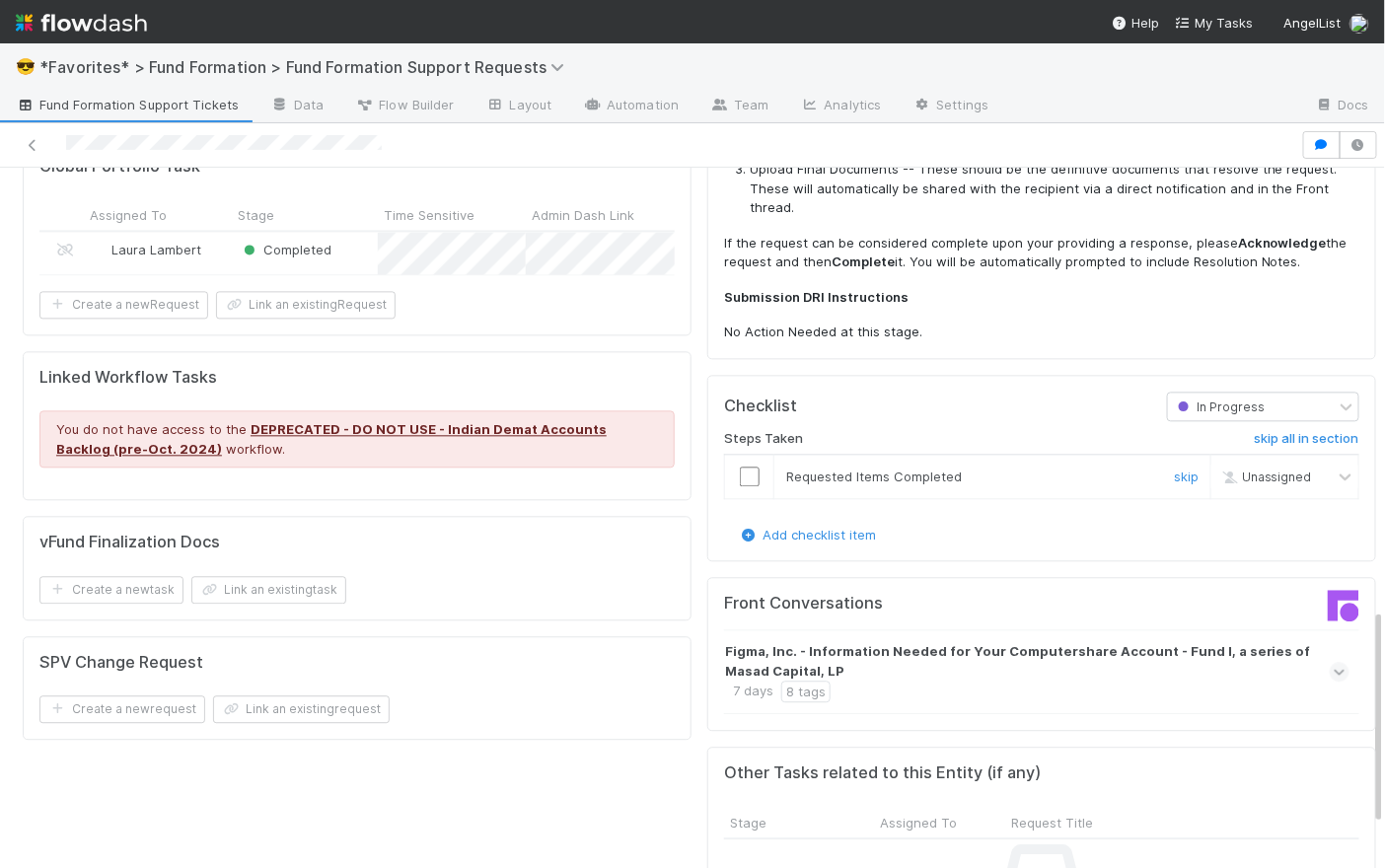 click at bounding box center [750, 476] 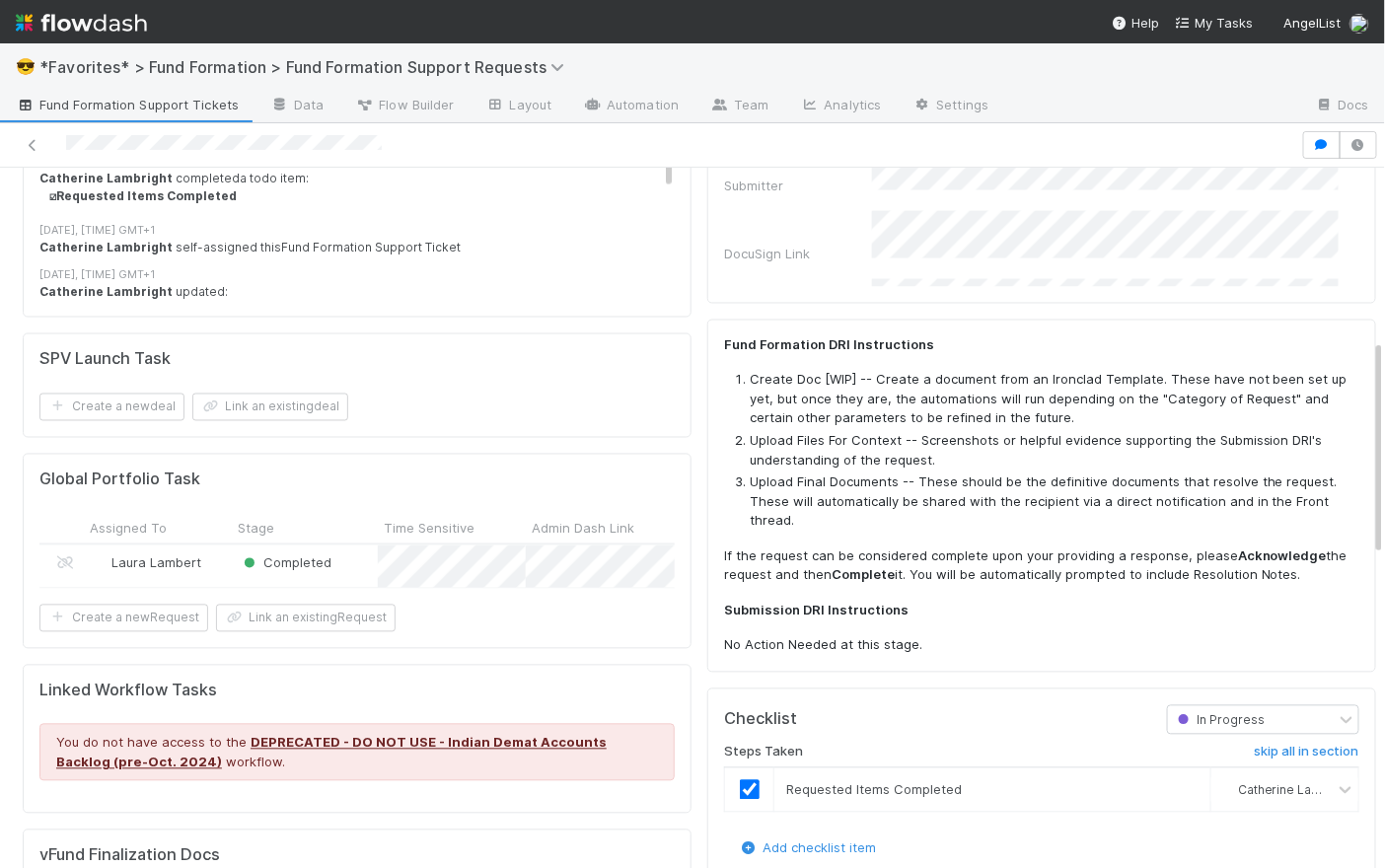 scroll, scrollTop: 0, scrollLeft: 0, axis: both 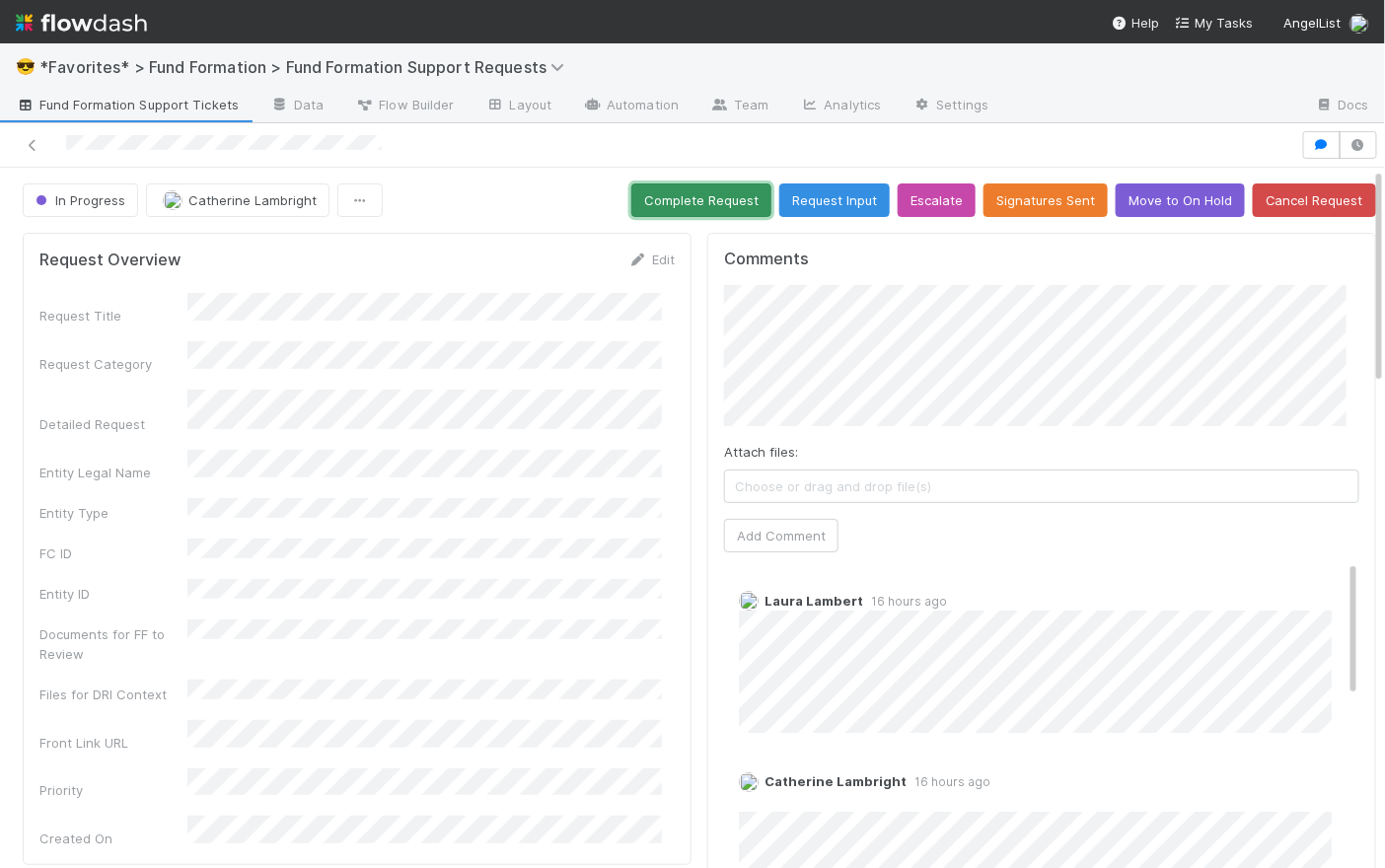 click on "Complete Request" at bounding box center [701, 200] 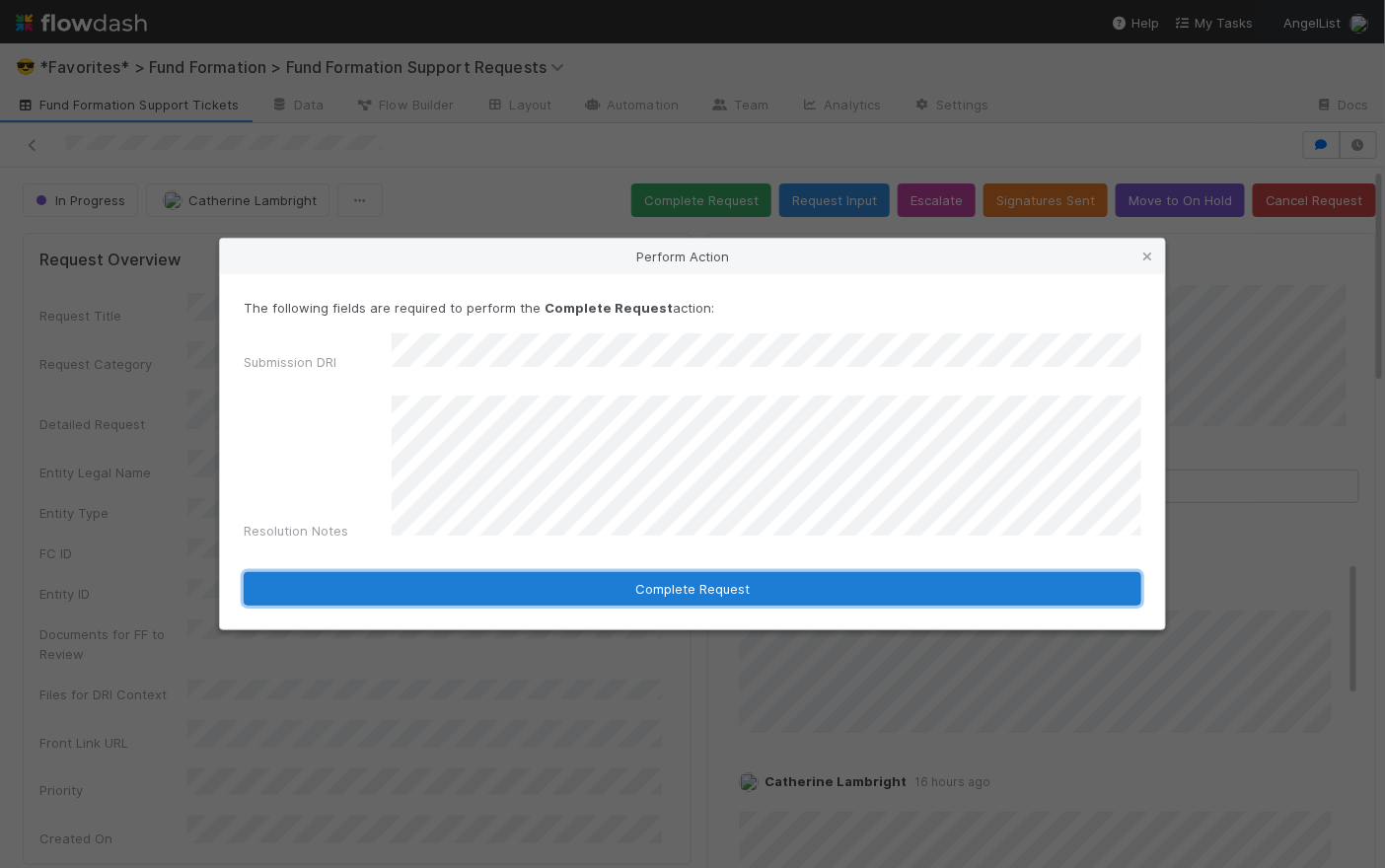 click on "Complete Request" at bounding box center [692, 589] 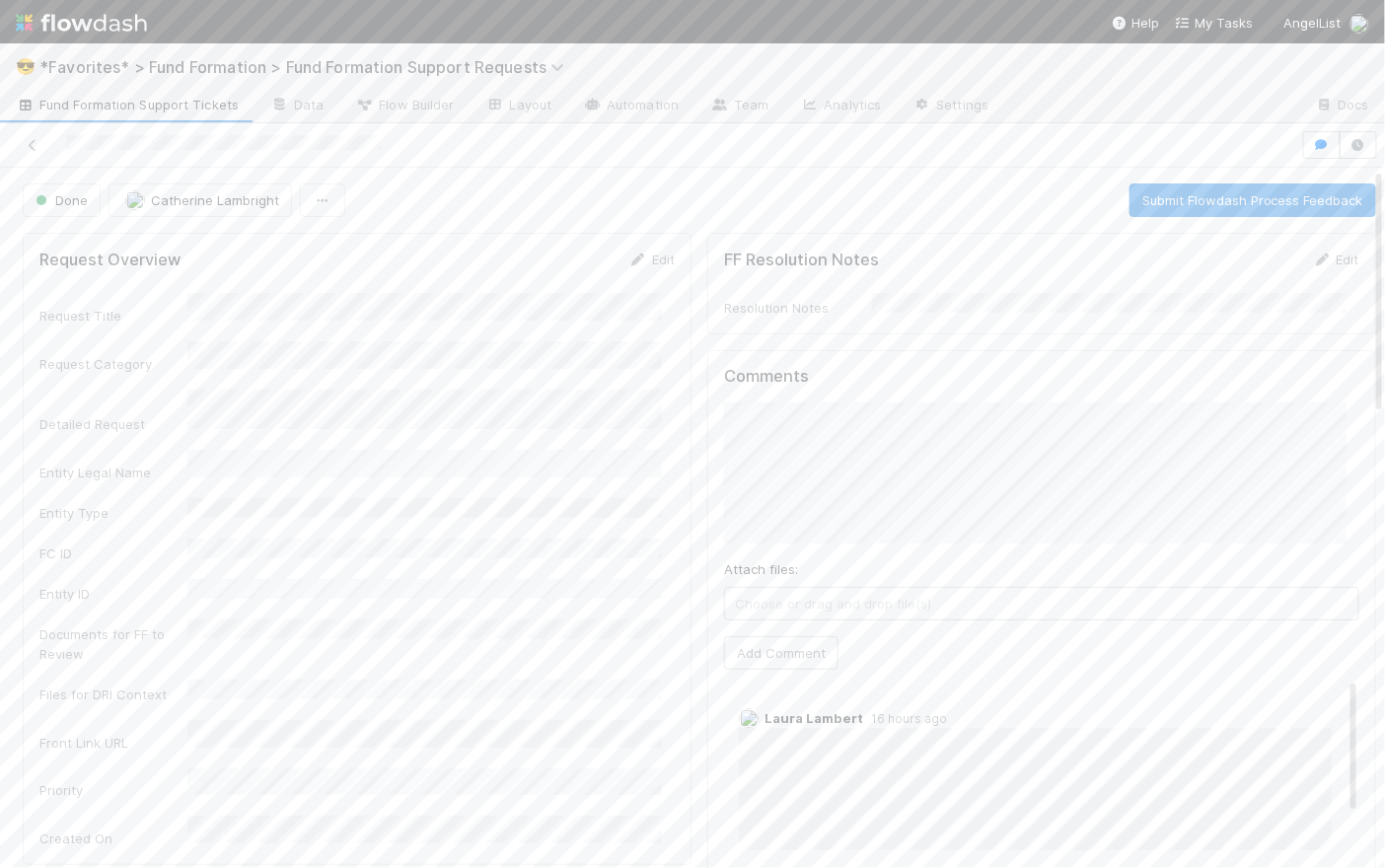 click on "Fund Formation Support Tickets" at bounding box center [127, 105] 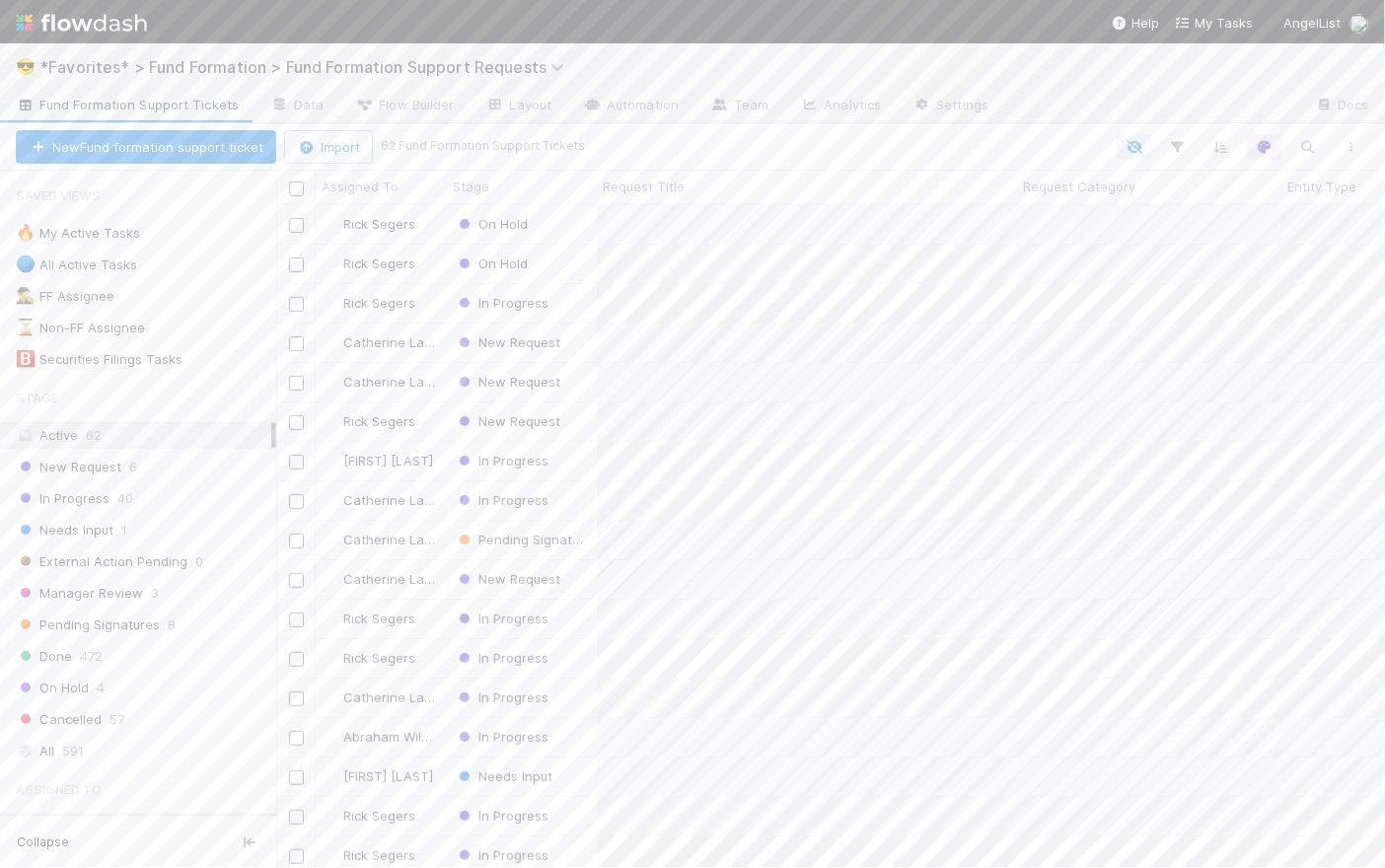 scroll, scrollTop: 15, scrollLeft: 15, axis: both 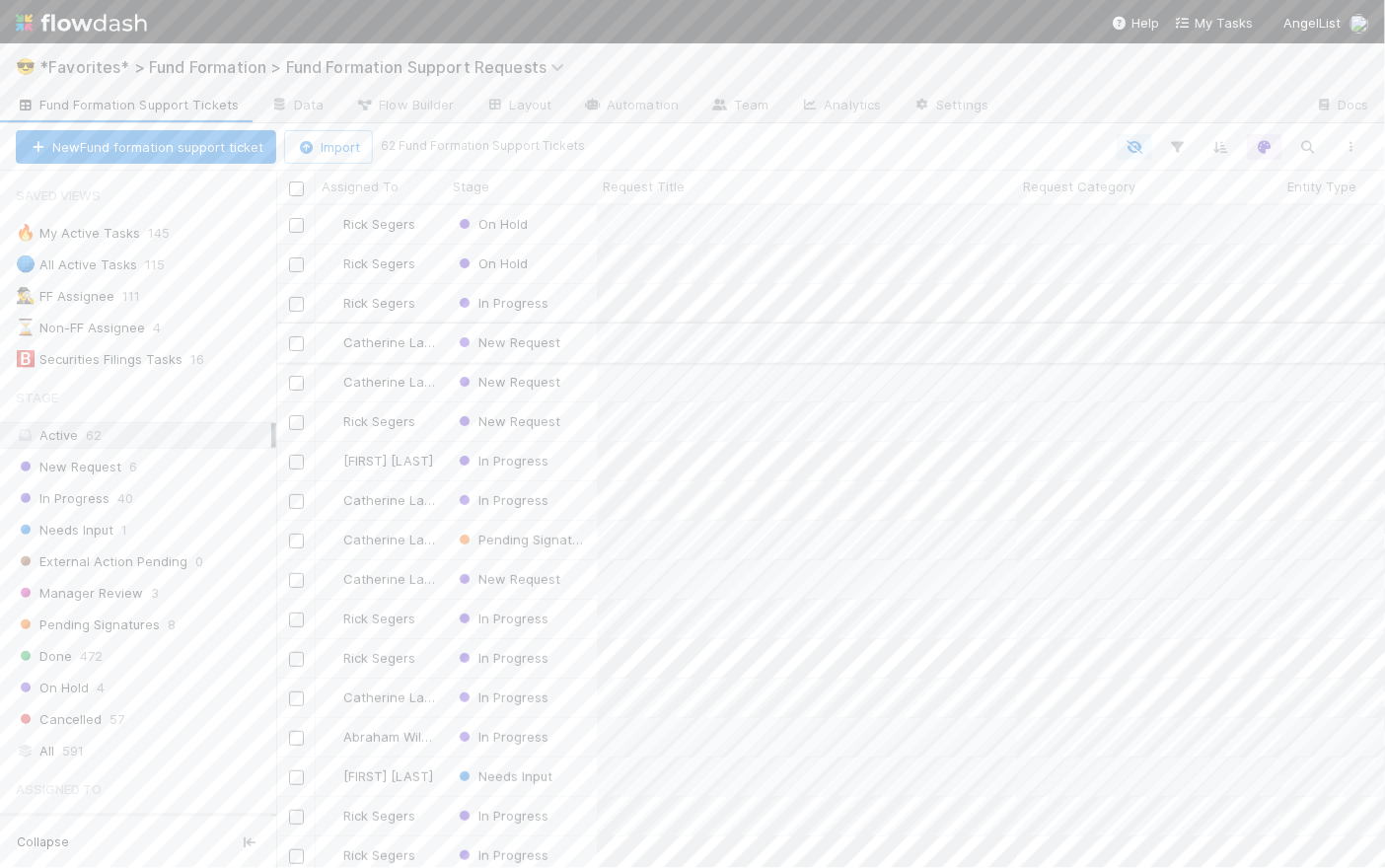 click on "New Request" at bounding box center (522, 342) 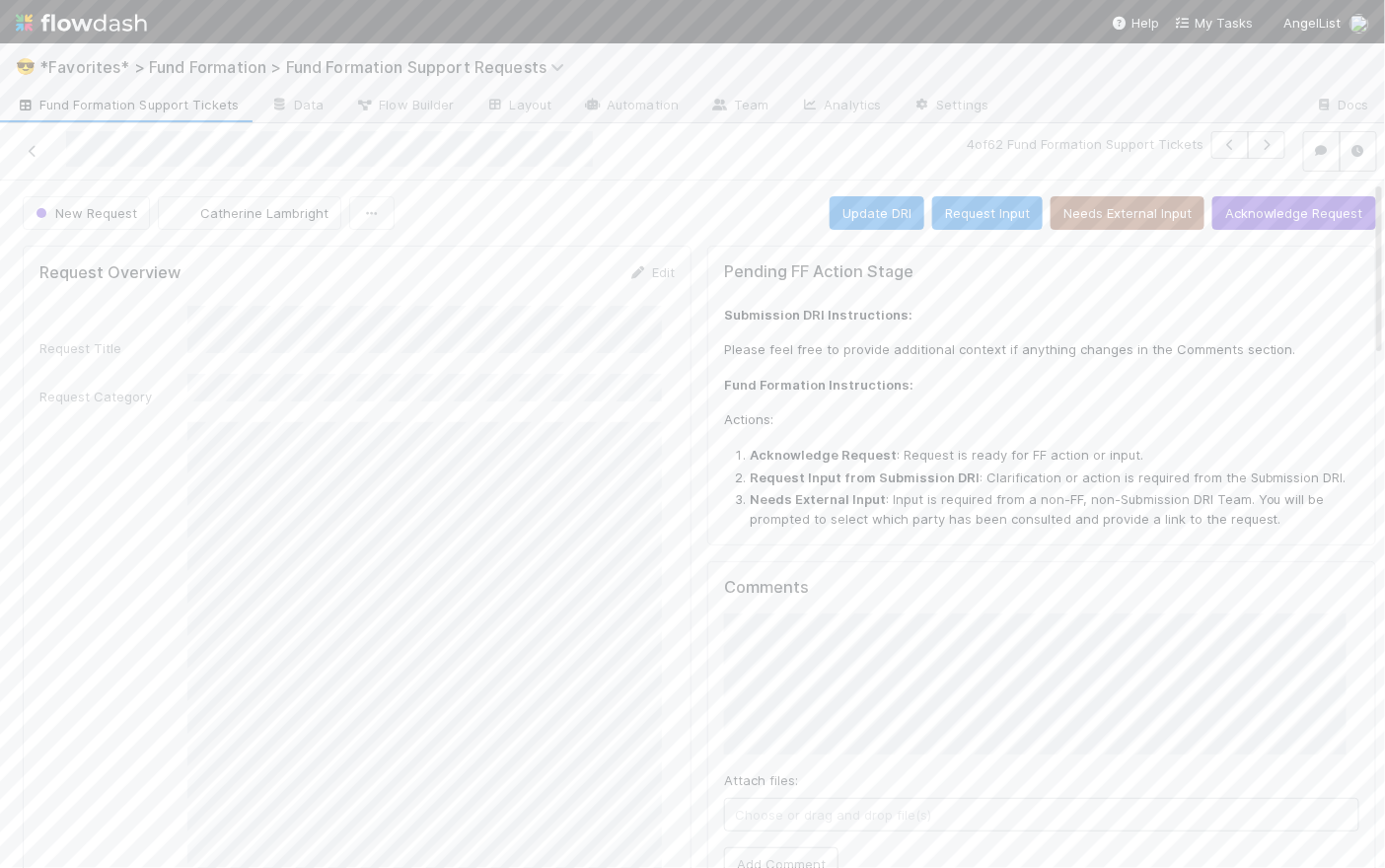 click on "New Request Catherine  Lambright  Update DRI Request Input Needs External Input Acknowledge Request" at bounding box center [699, 213] 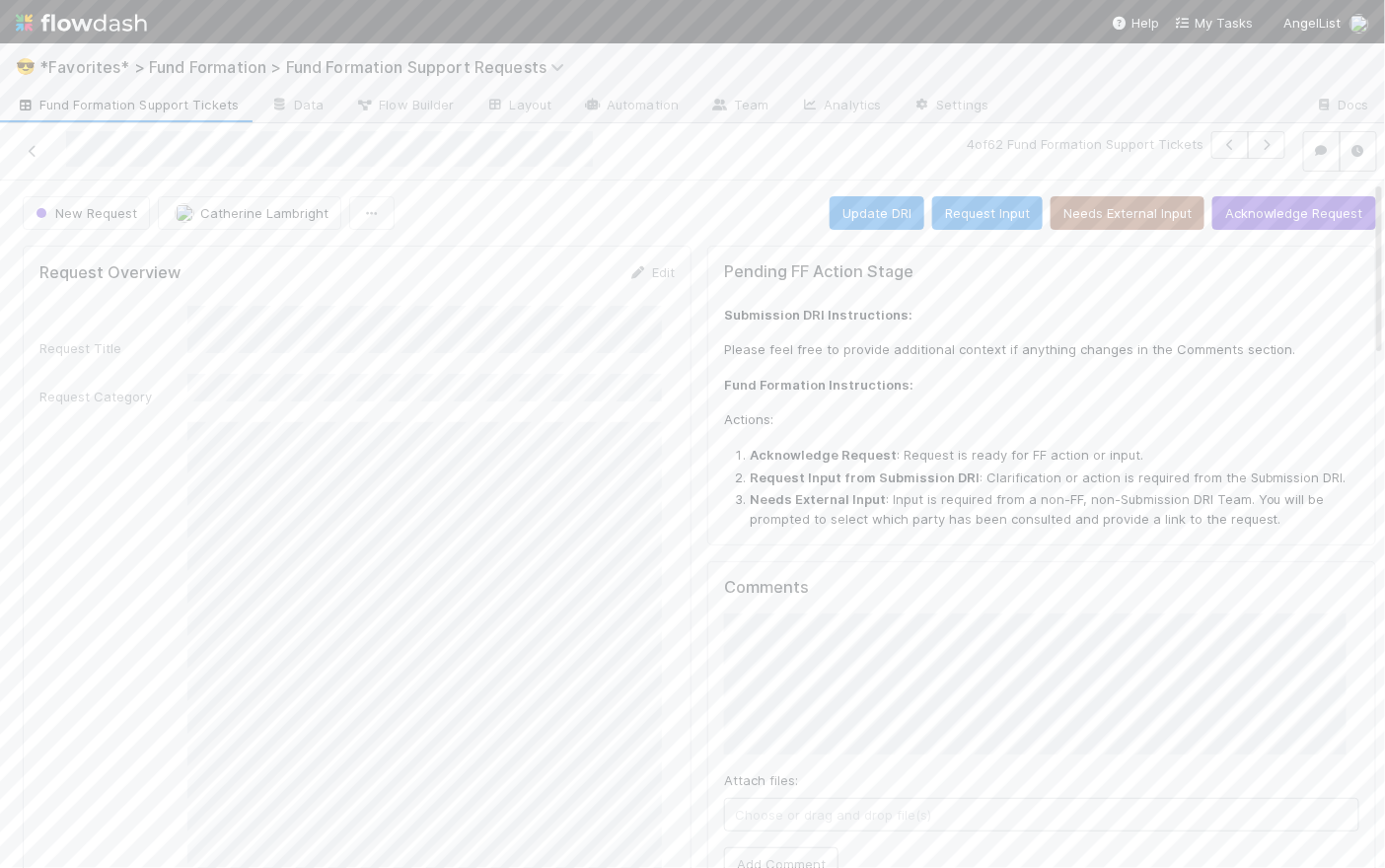 click on "New Request Catherine  Lambright  Update DRI Request Input Needs External Input Acknowledge Request" at bounding box center [699, 213] 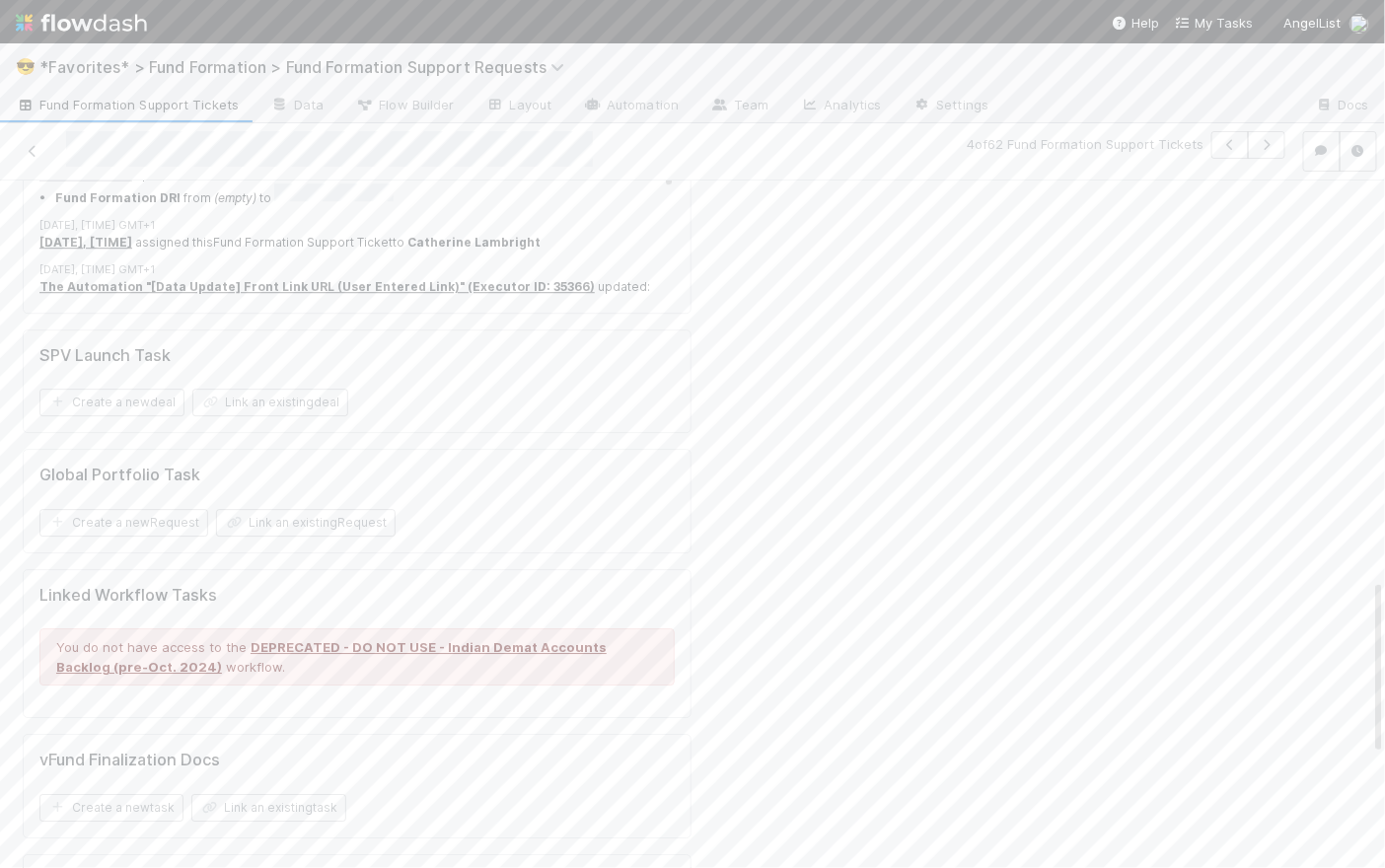 scroll, scrollTop: 1990, scrollLeft: 0, axis: vertical 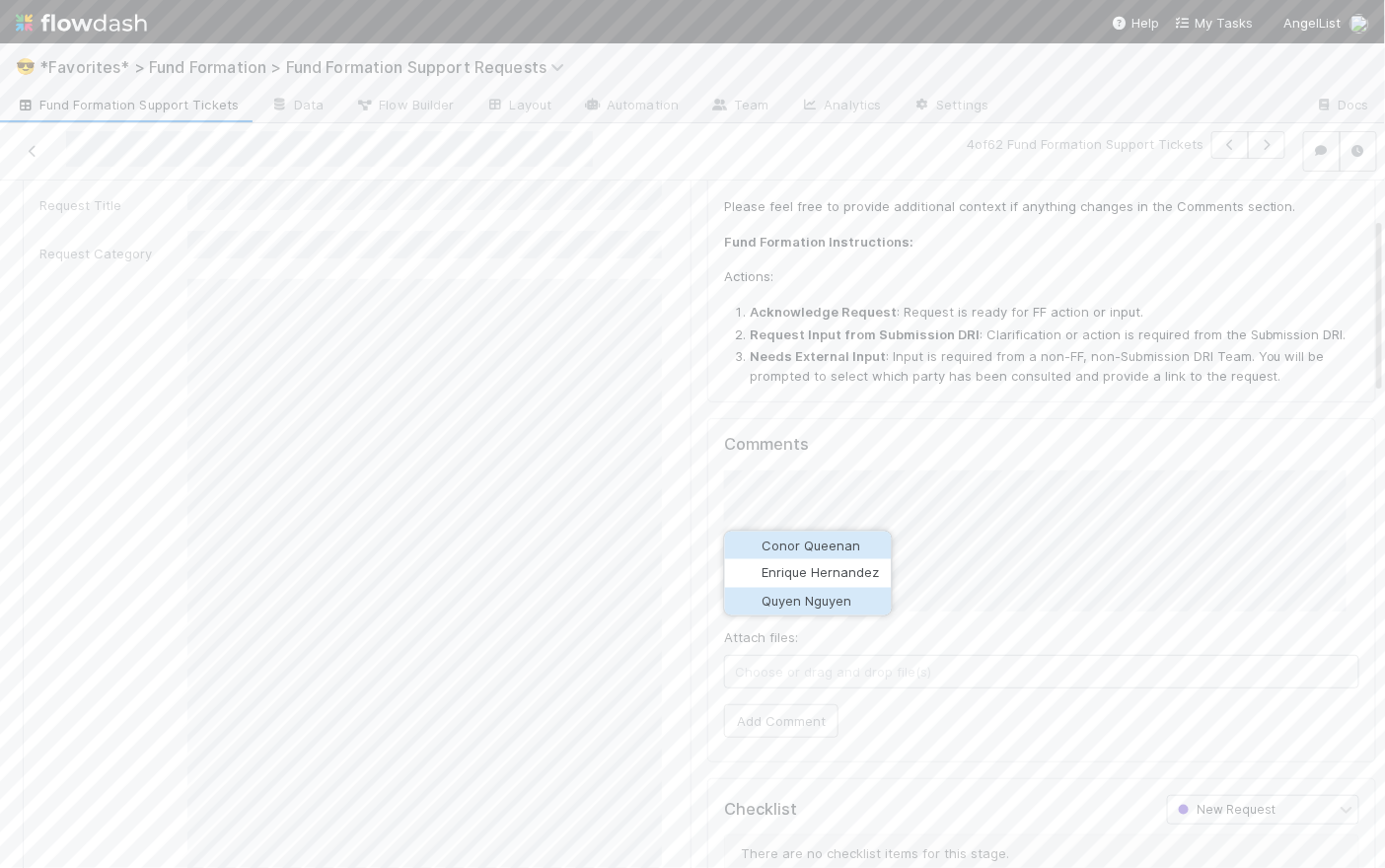 click on "Quyen Nguyen" at bounding box center (807, 602) 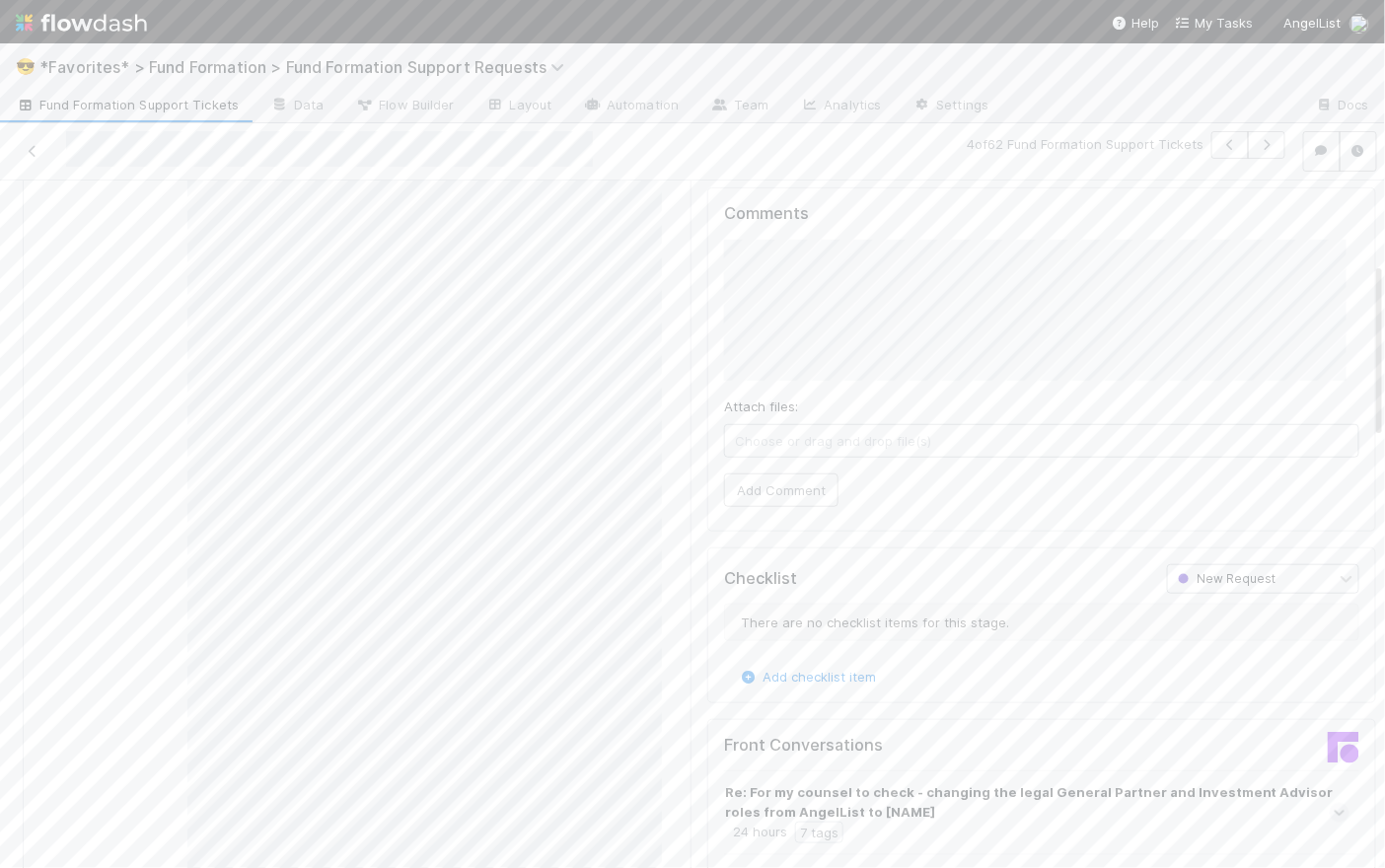 scroll, scrollTop: 318, scrollLeft: 0, axis: vertical 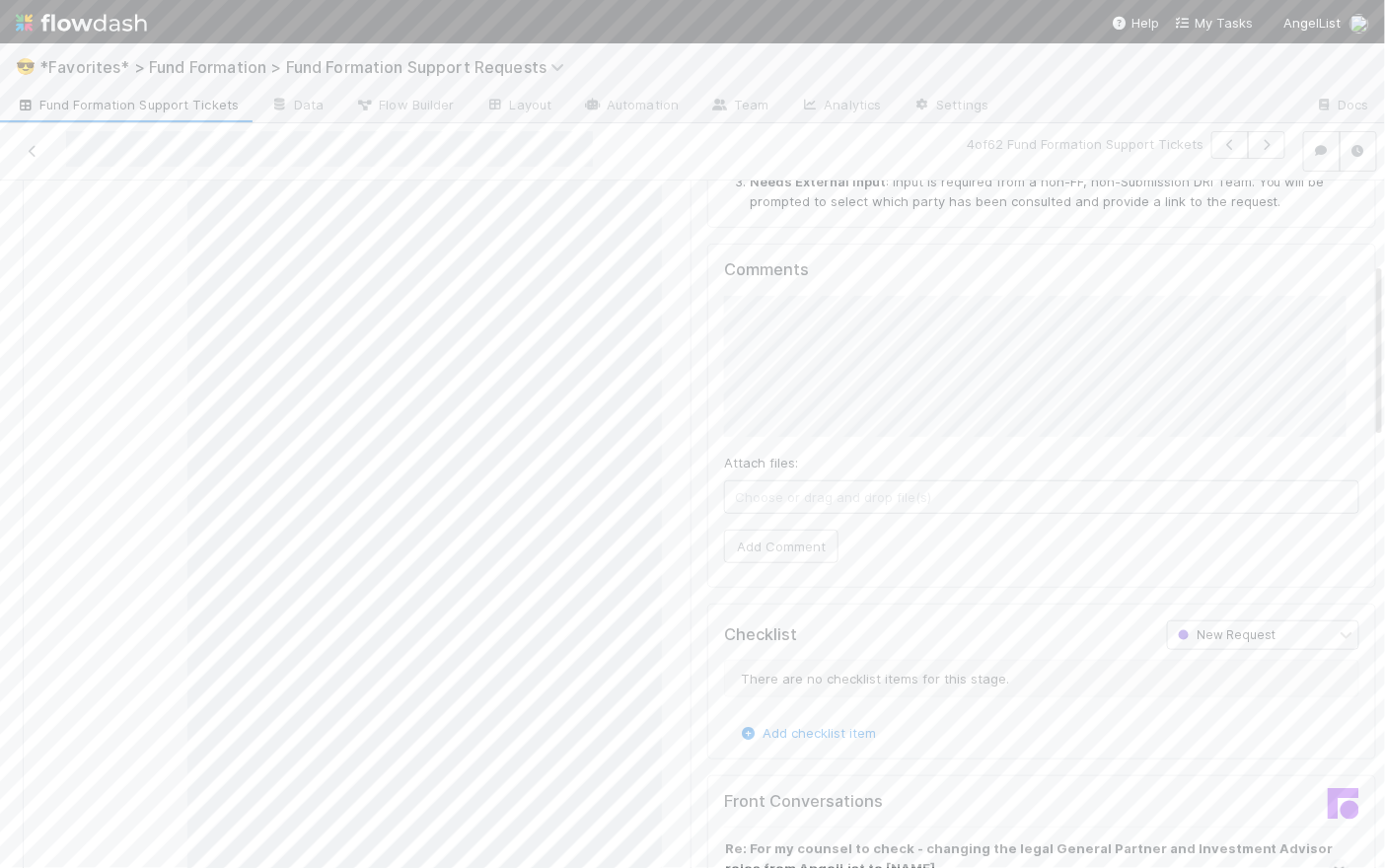 drag, startPoint x: 1334, startPoint y: 411, endPoint x: 694, endPoint y: 415, distance: 640.0125 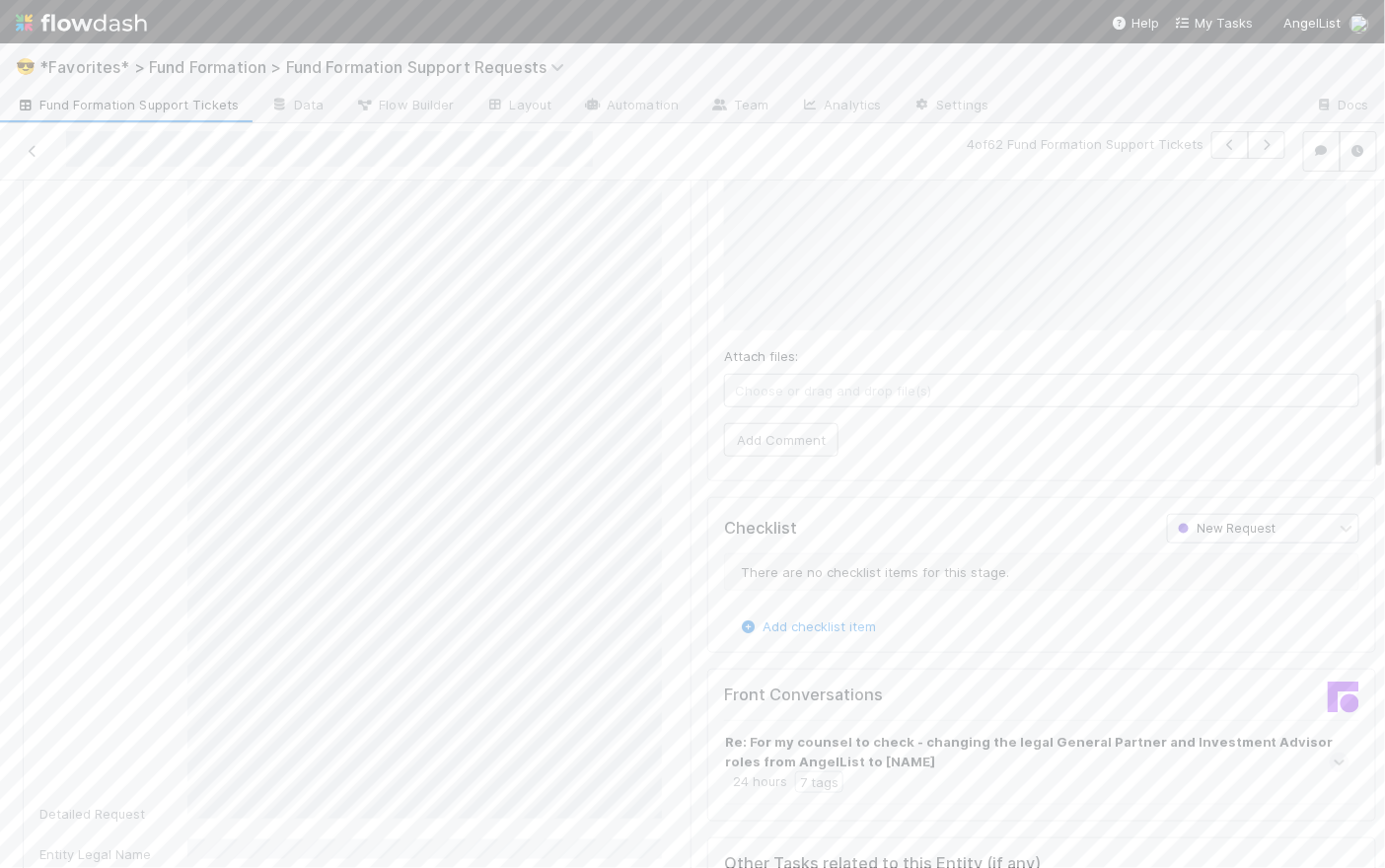 scroll, scrollTop: 439, scrollLeft: 0, axis: vertical 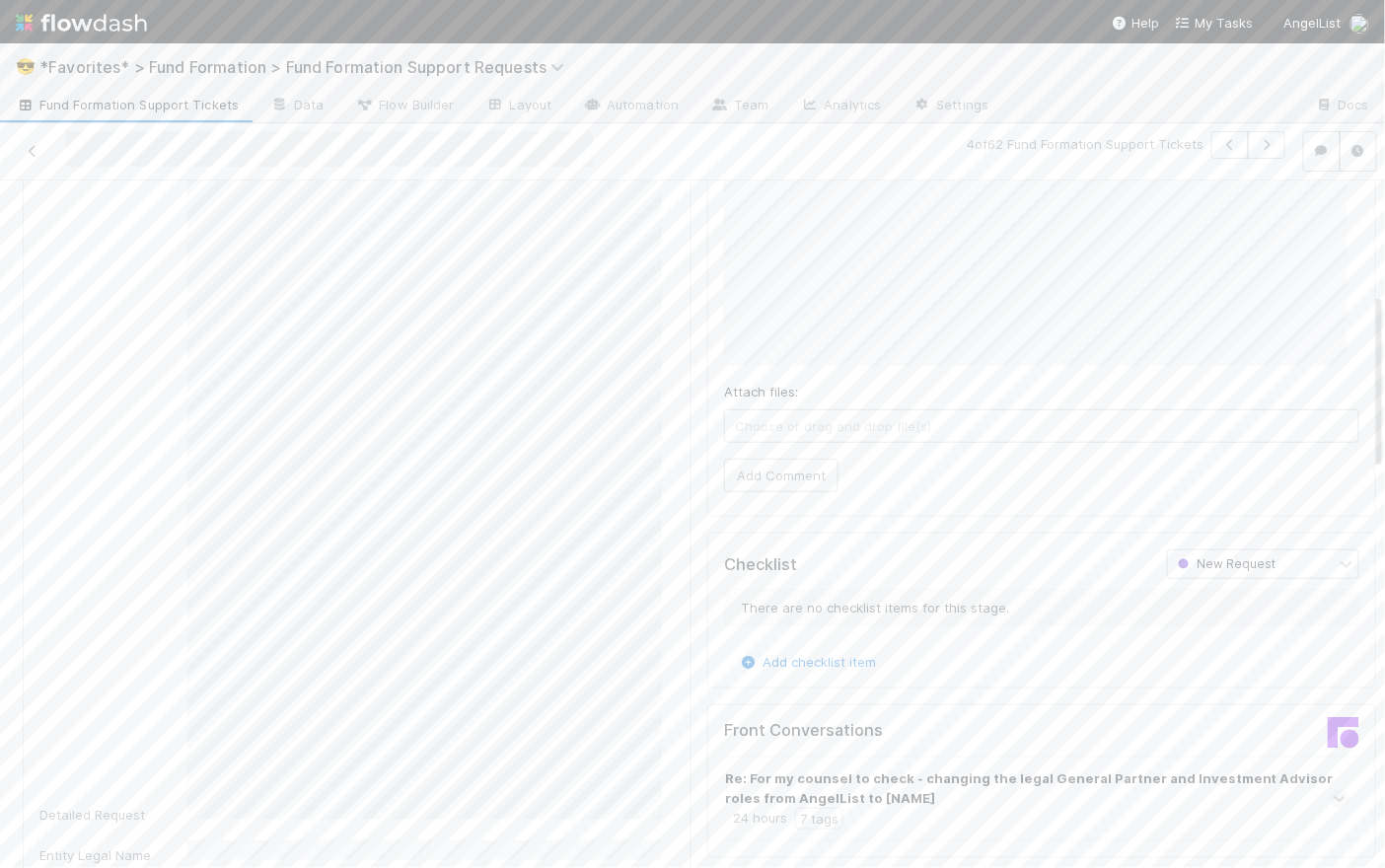 click on "Comments Attach files: Choose or drag and drop file(s) Add Comment" at bounding box center (1042, 320) 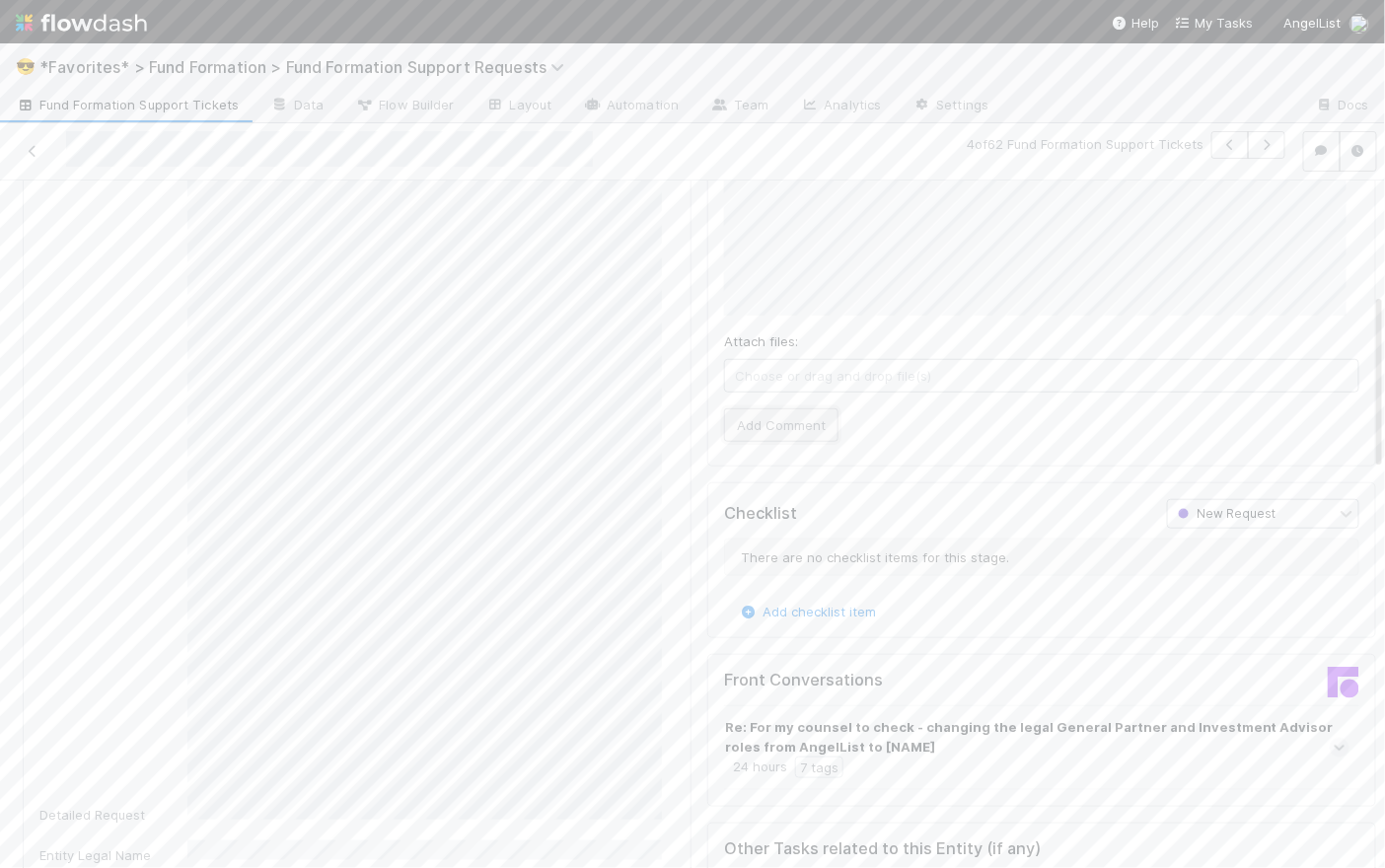 click on "Add Comment" at bounding box center (781, 425) 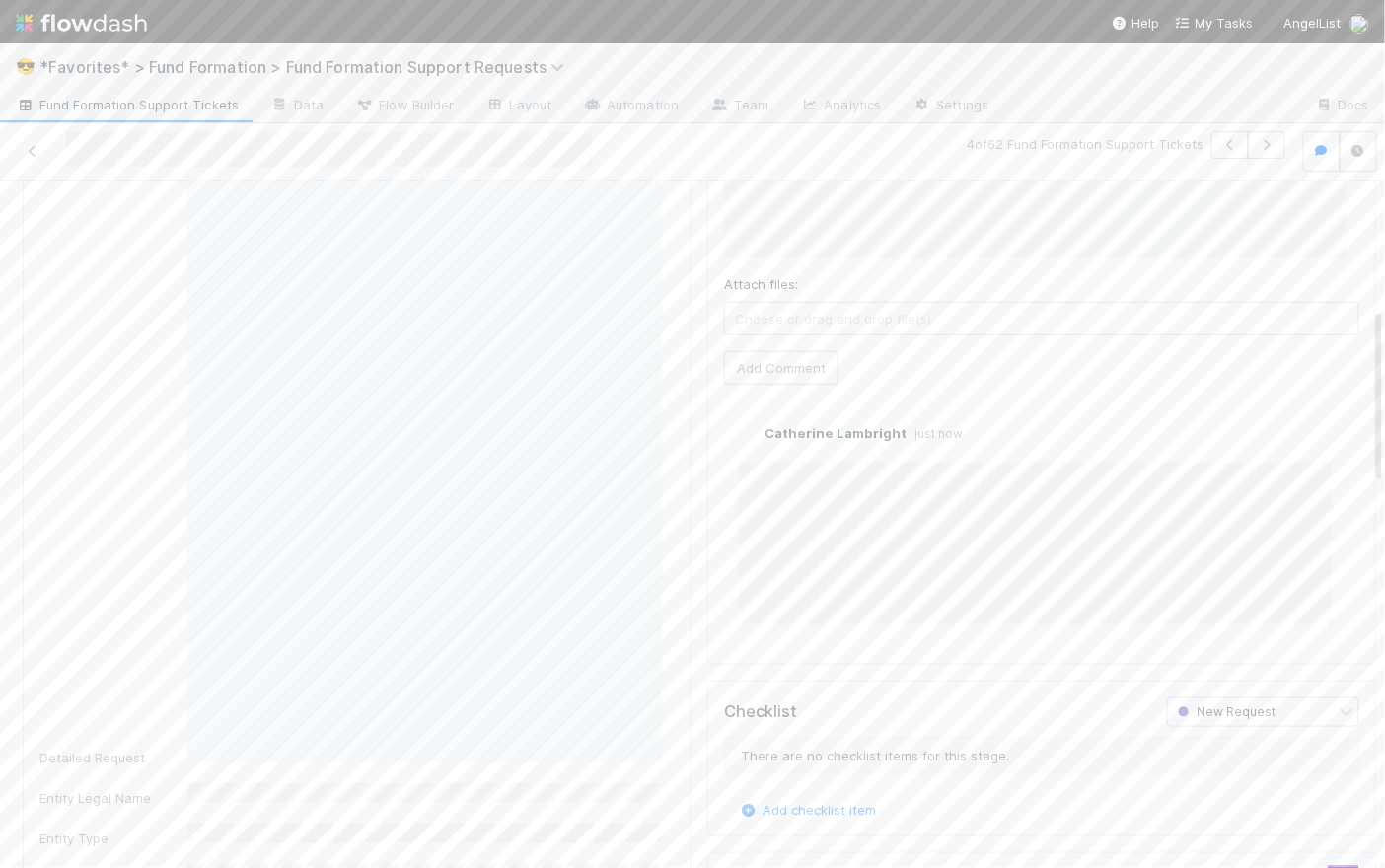 scroll, scrollTop: 0, scrollLeft: 0, axis: both 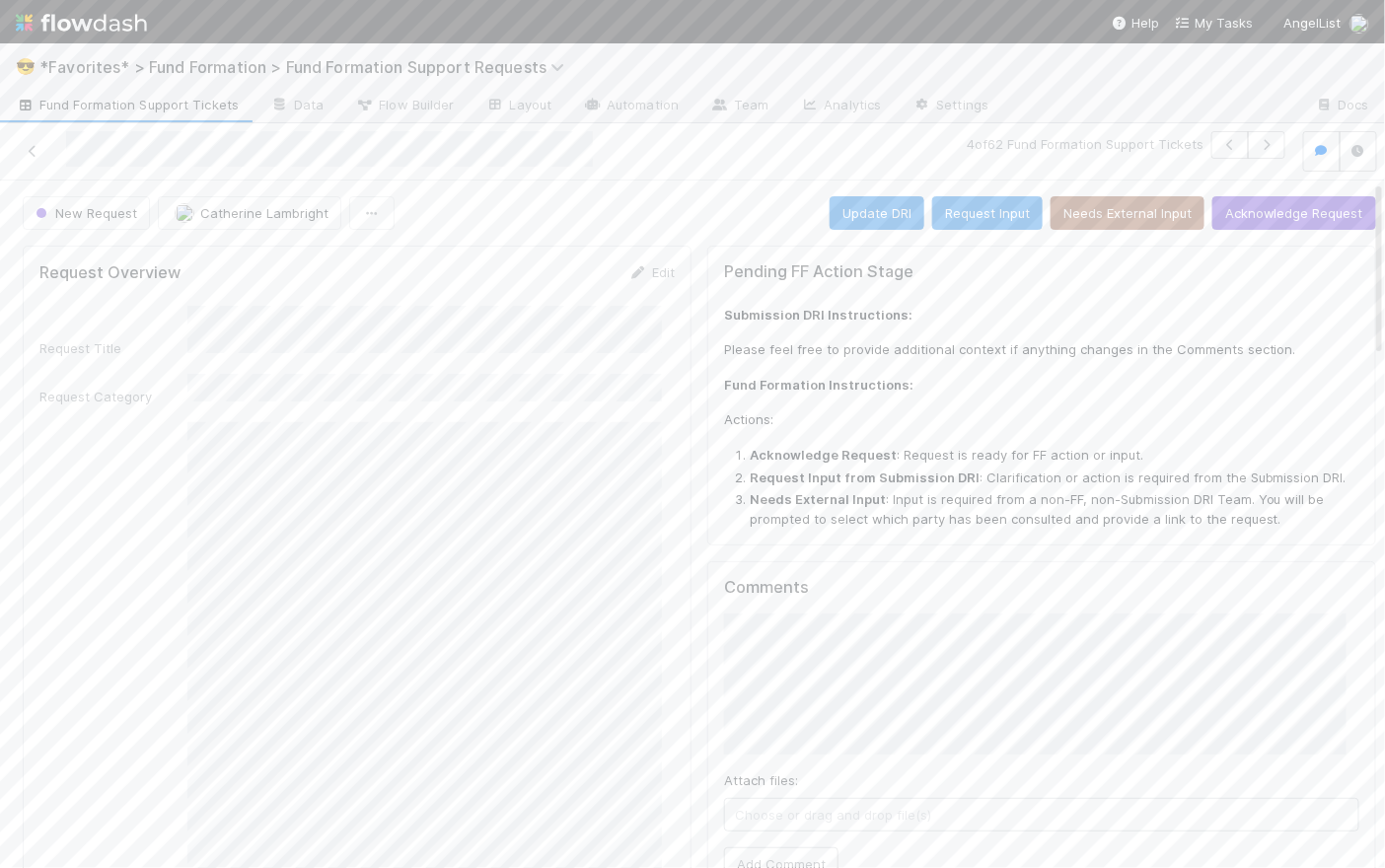 click on "New Request Catherine  Lambright  Update DRI Request Input Needs External Input Acknowledge Request" at bounding box center [699, 213] 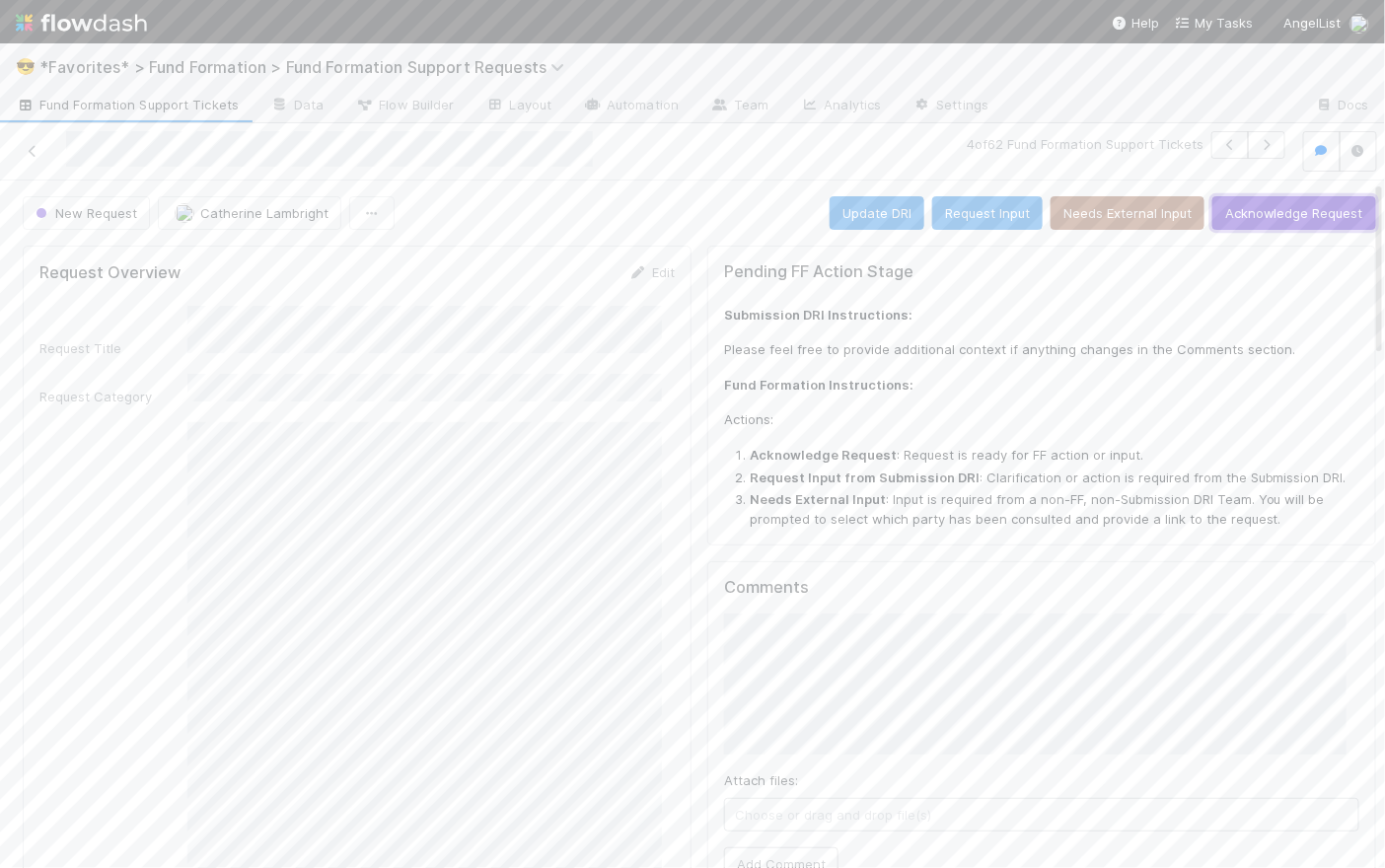click on "Acknowledge Request" at bounding box center [1294, 213] 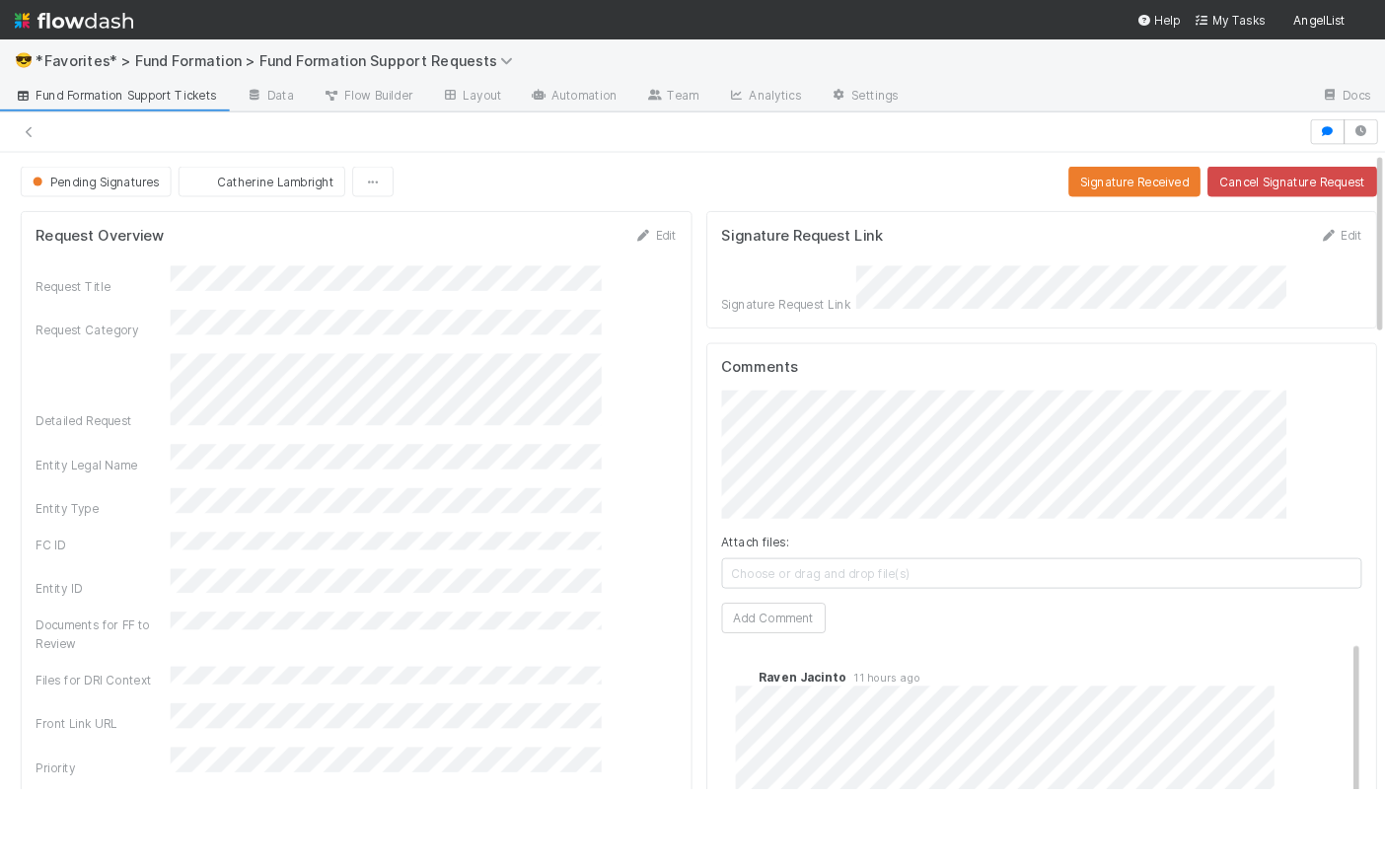 scroll, scrollTop: 0, scrollLeft: 0, axis: both 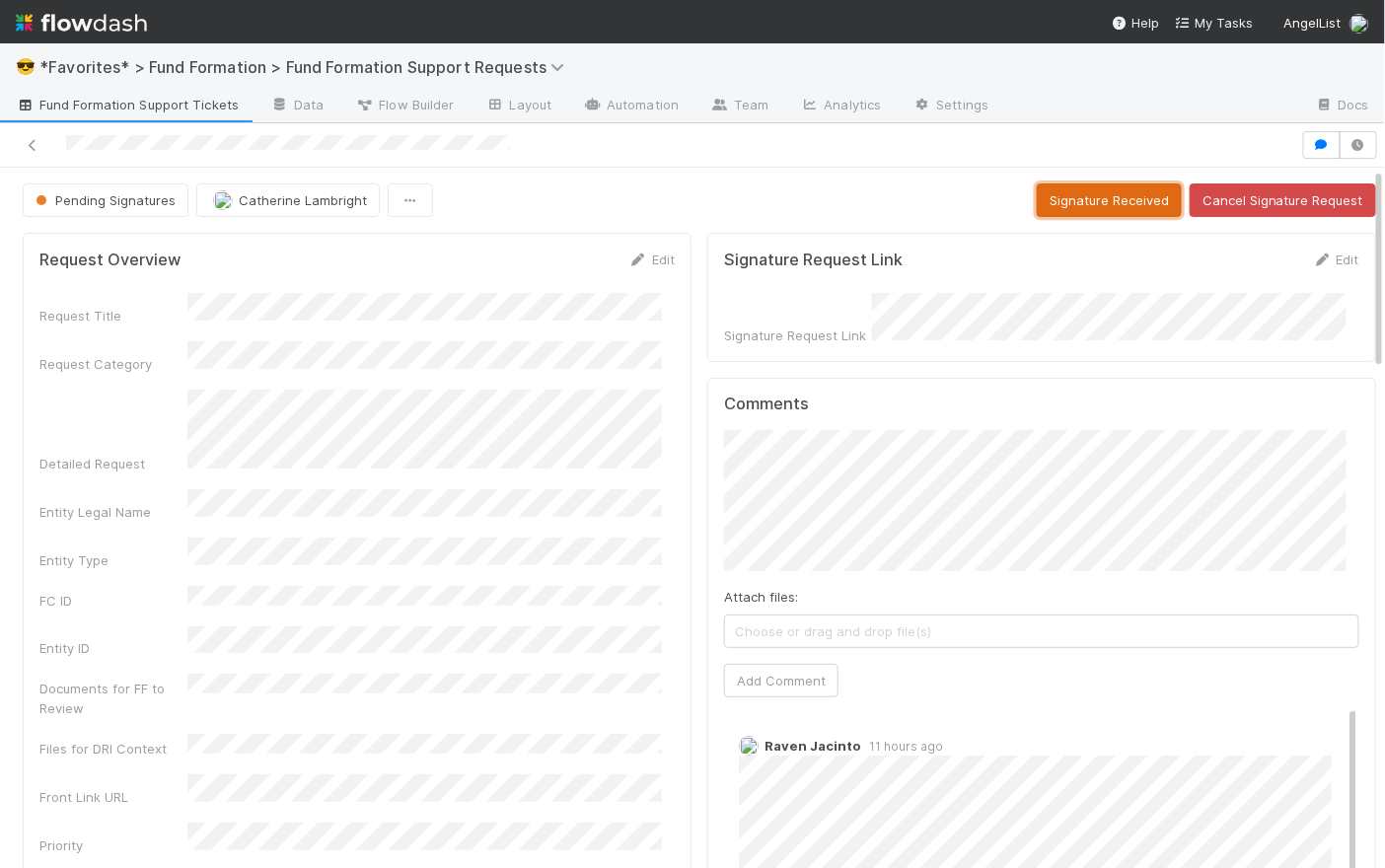 click on "Signature Received" at bounding box center (1109, 200) 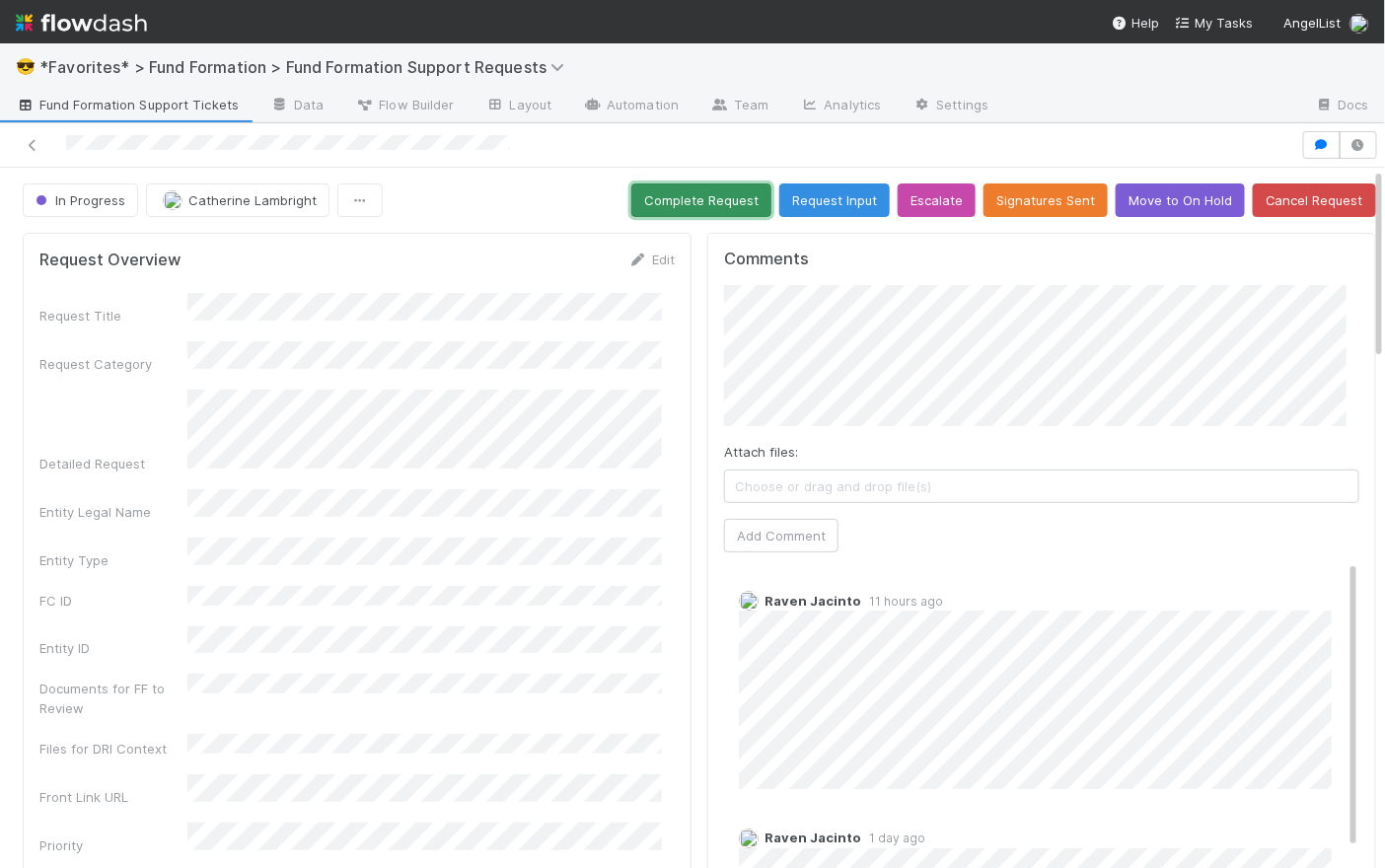 click on "Complete Request" at bounding box center (701, 200) 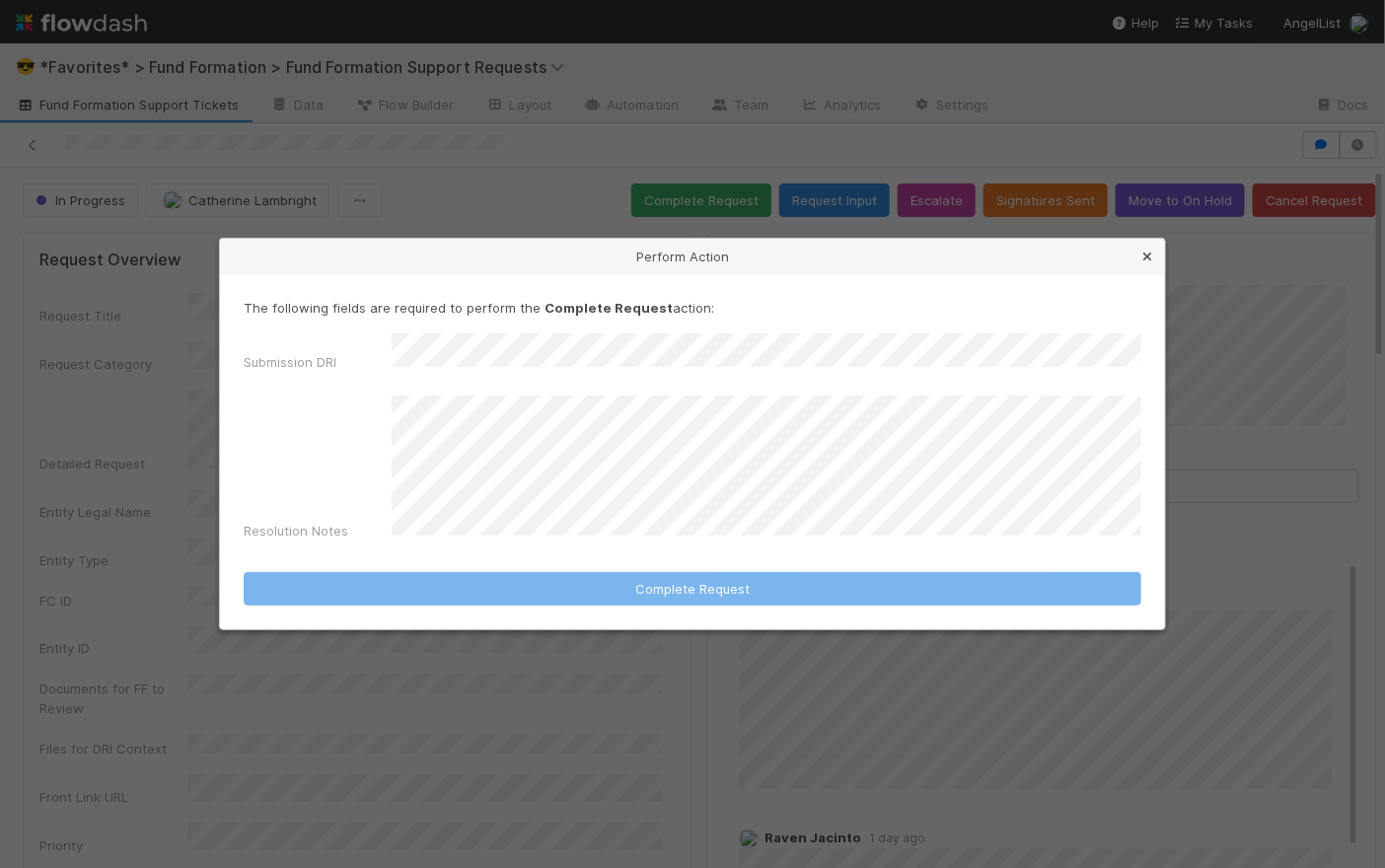 click at bounding box center (1147, 256) 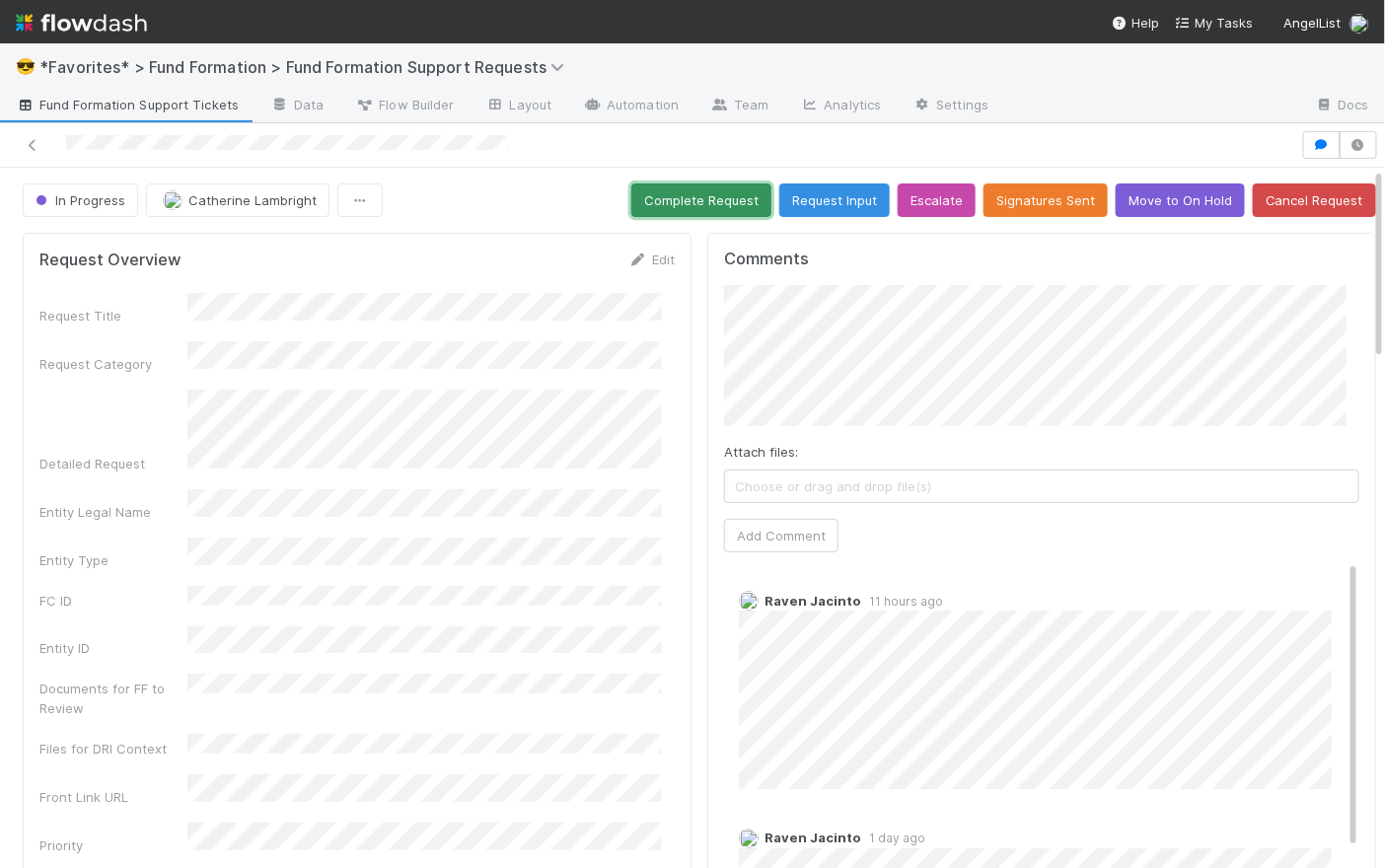 scroll, scrollTop: 348, scrollLeft: 0, axis: vertical 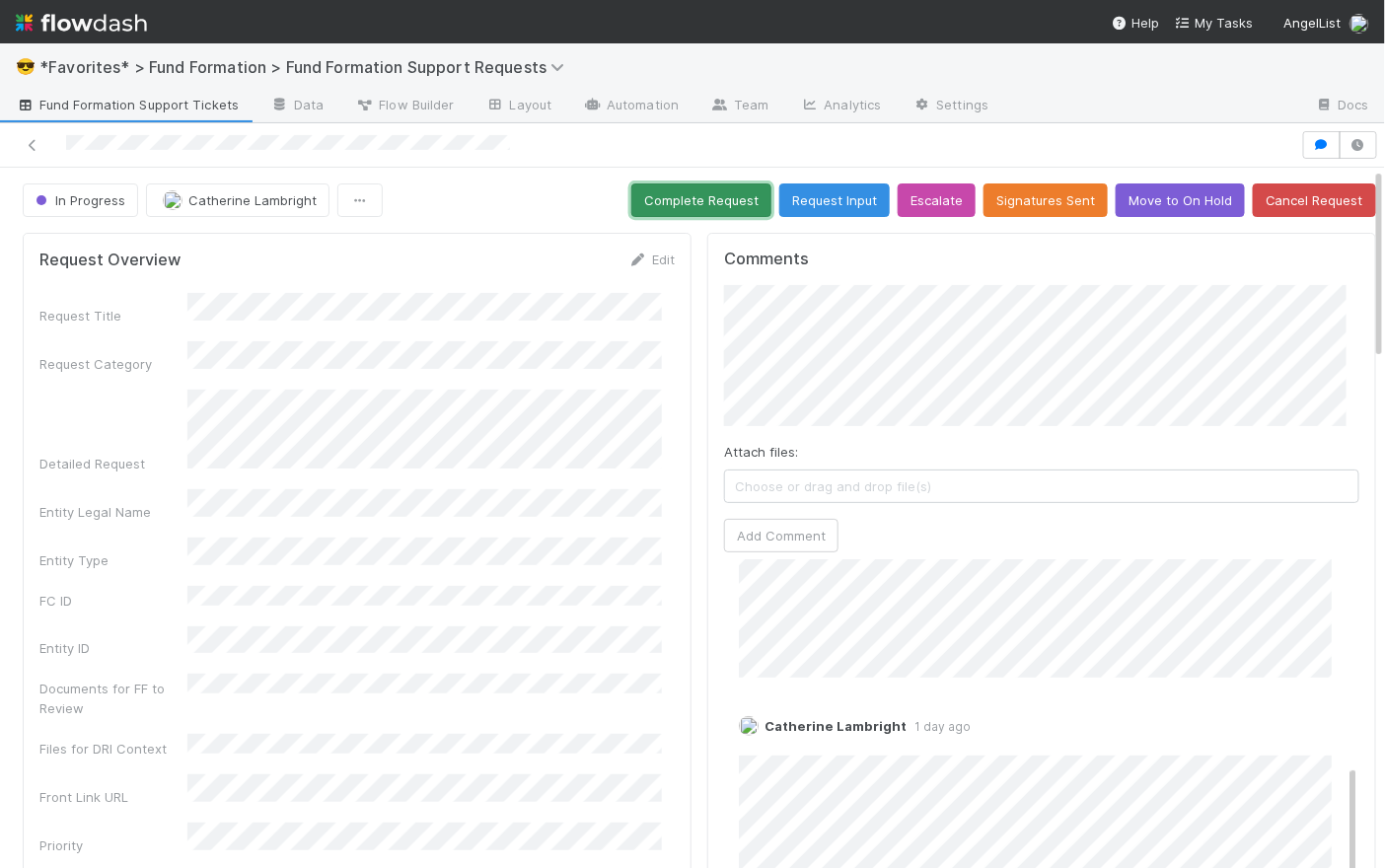 click on "Complete Request" at bounding box center (701, 200) 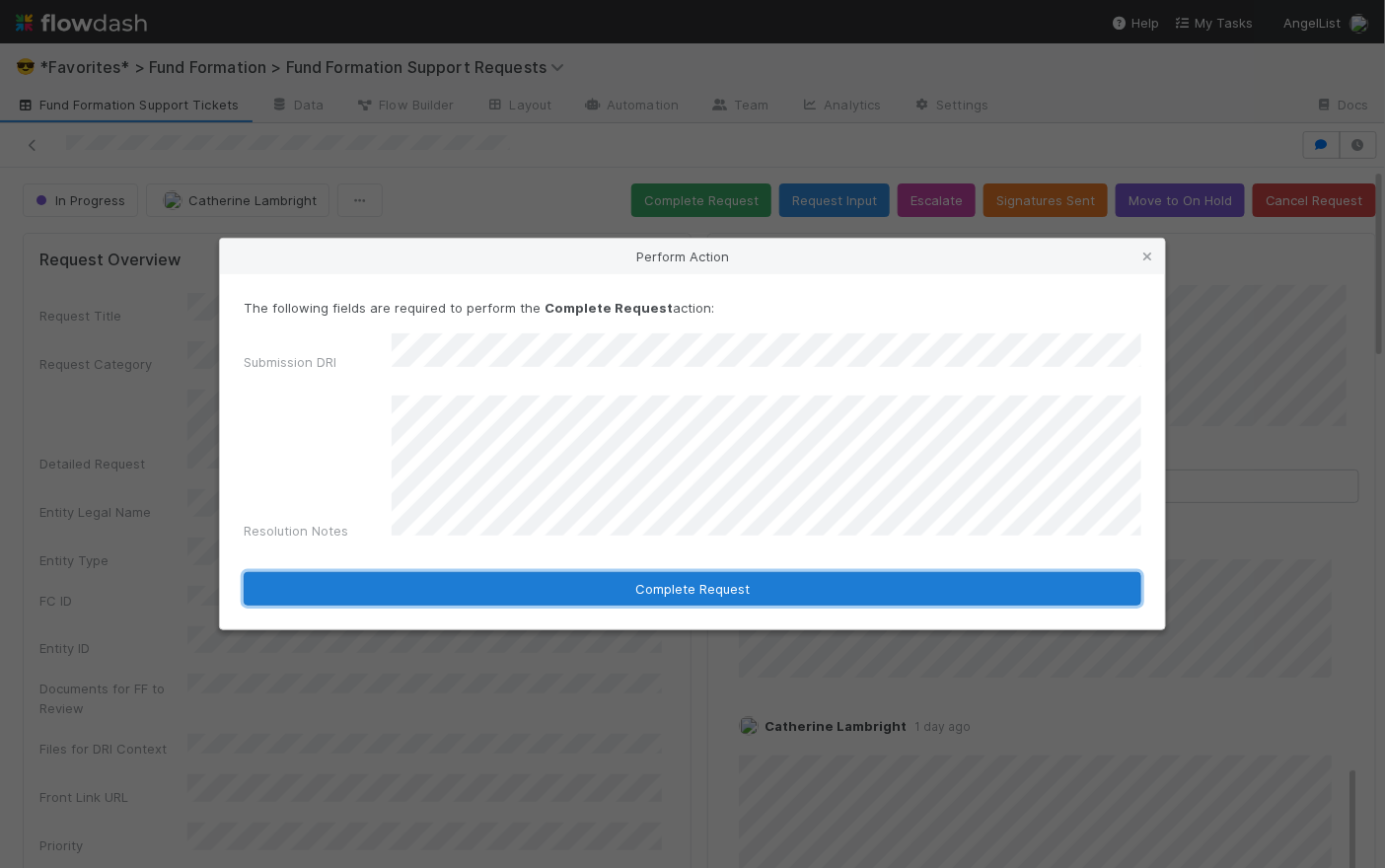 click on "Complete Request" at bounding box center (692, 589) 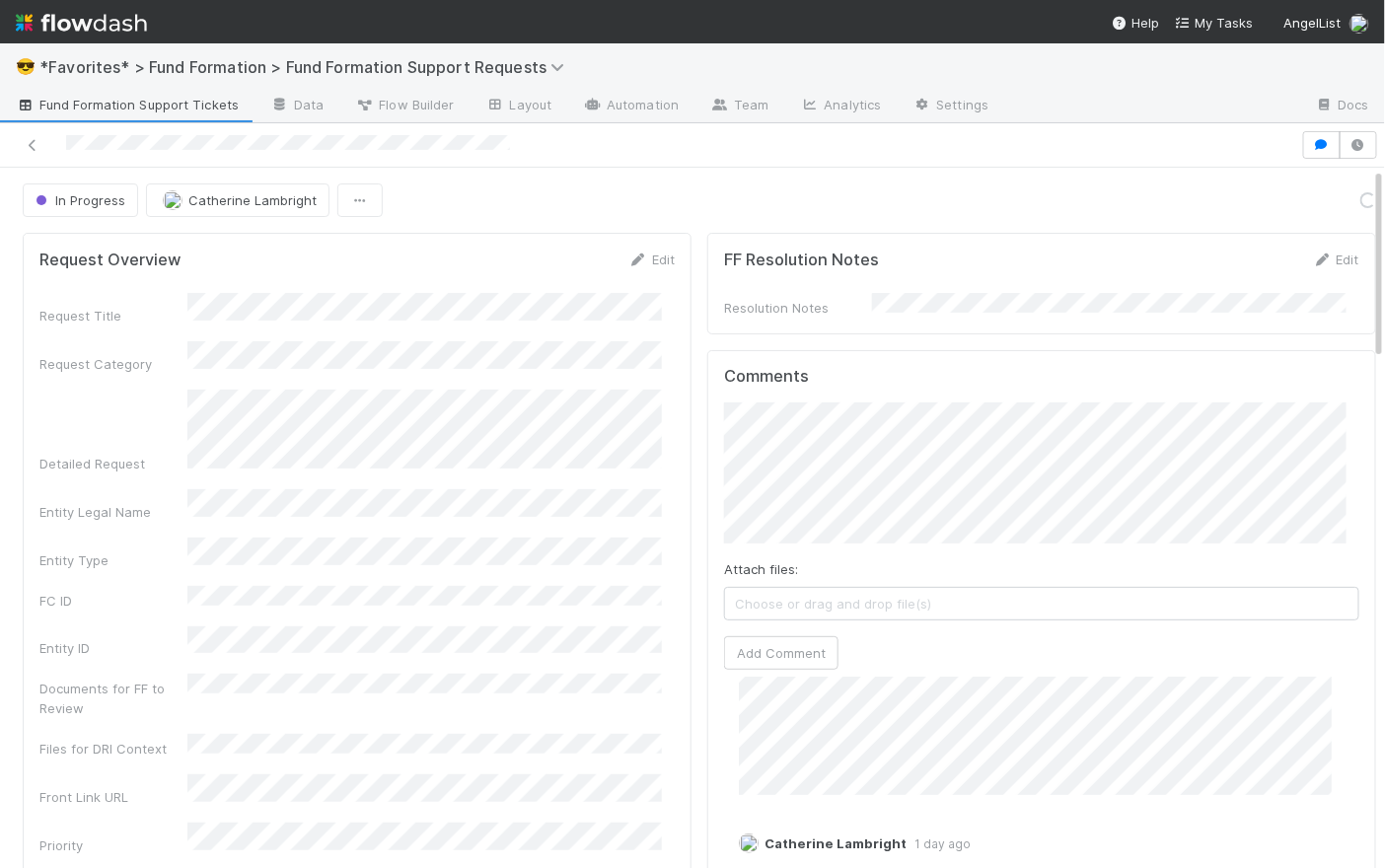 click on "In Progress Catherine  Lambright  Loading..." at bounding box center (699, 200) 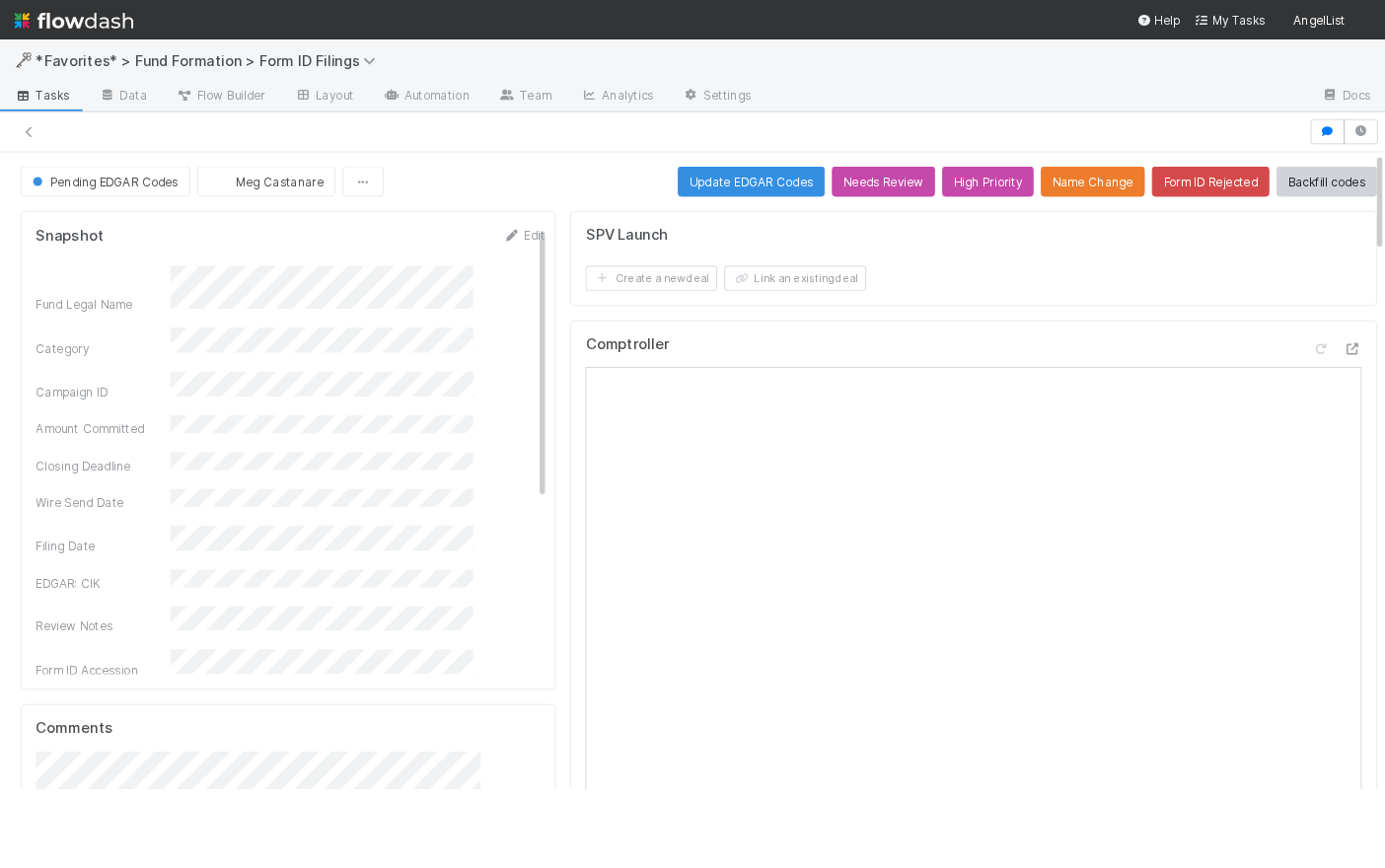scroll, scrollTop: 0, scrollLeft: 0, axis: both 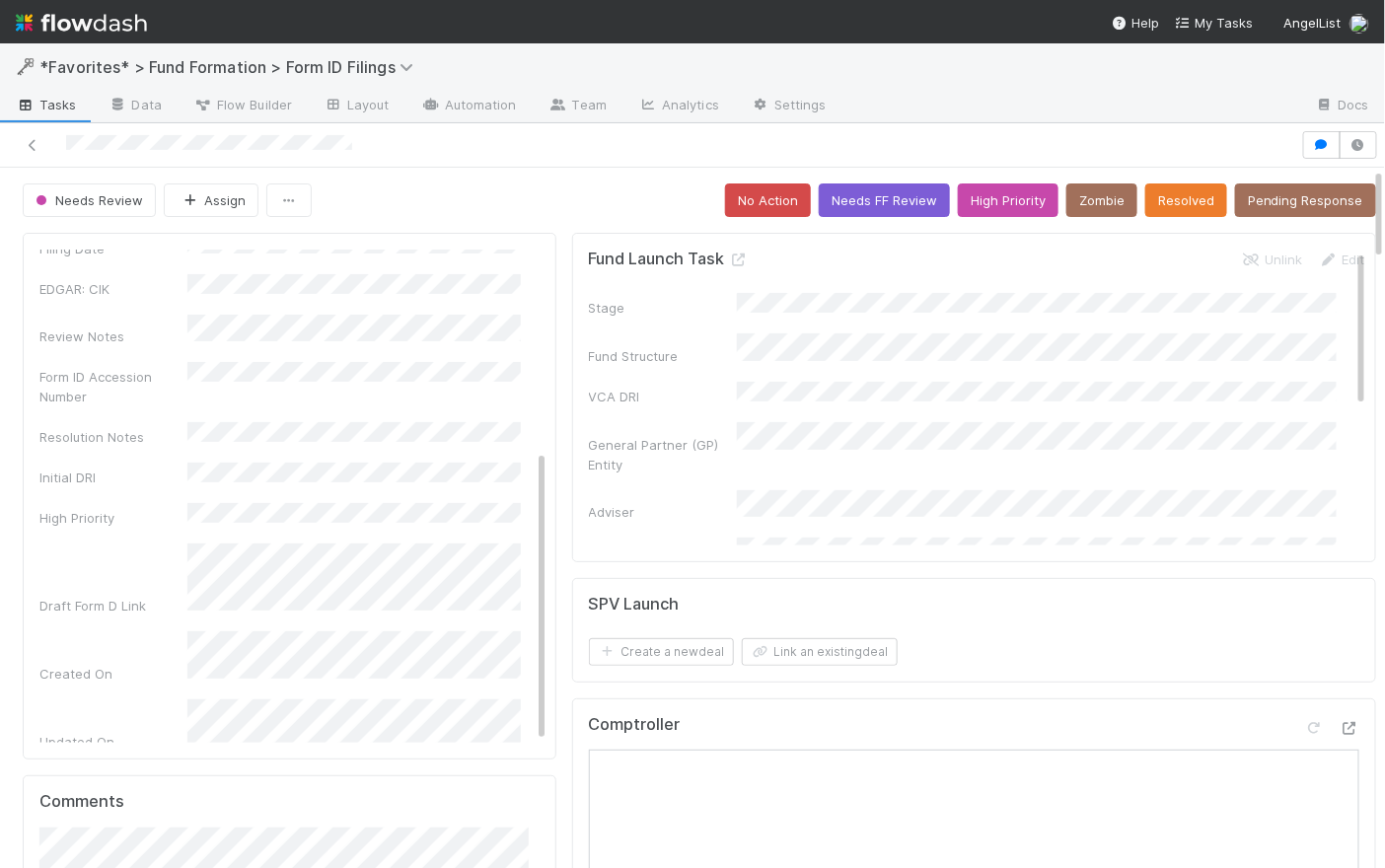 click on "Needs Review Assign No Action Needs FF Review High Priority Zombie Resolved Pending Response" at bounding box center [699, 200] 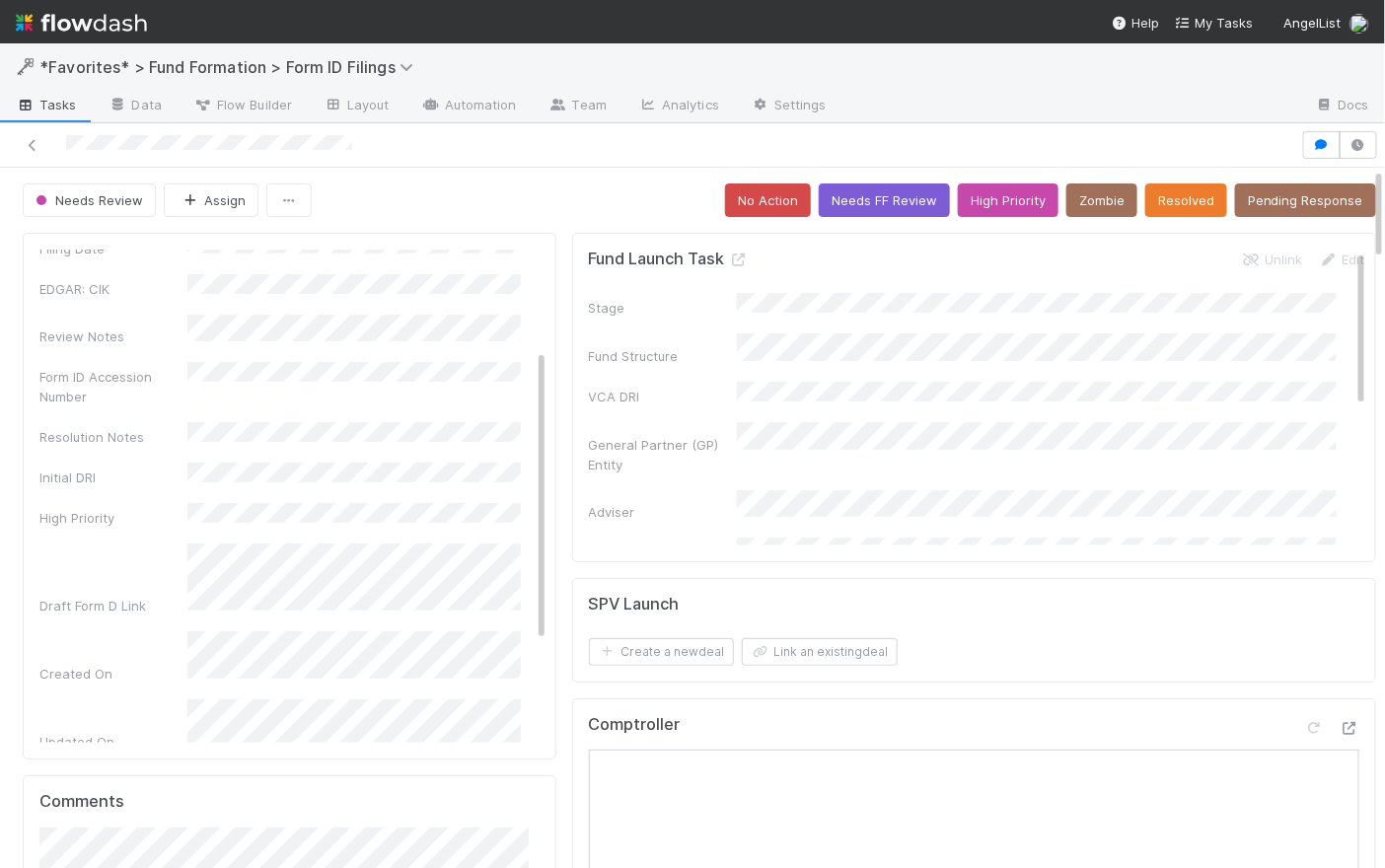 scroll, scrollTop: 0, scrollLeft: 0, axis: both 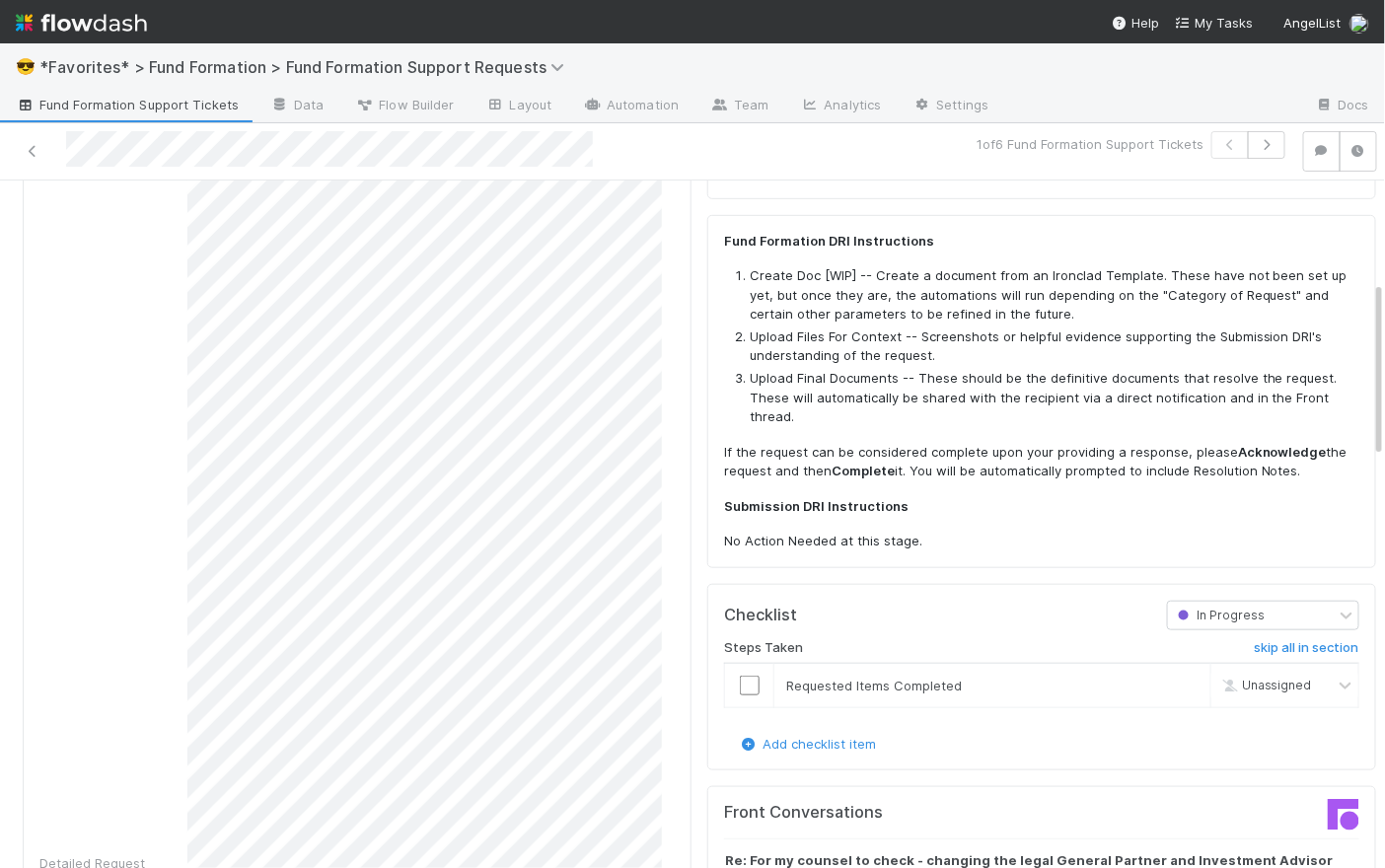click on "Fund Formation Support Tickets" at bounding box center [127, 105] 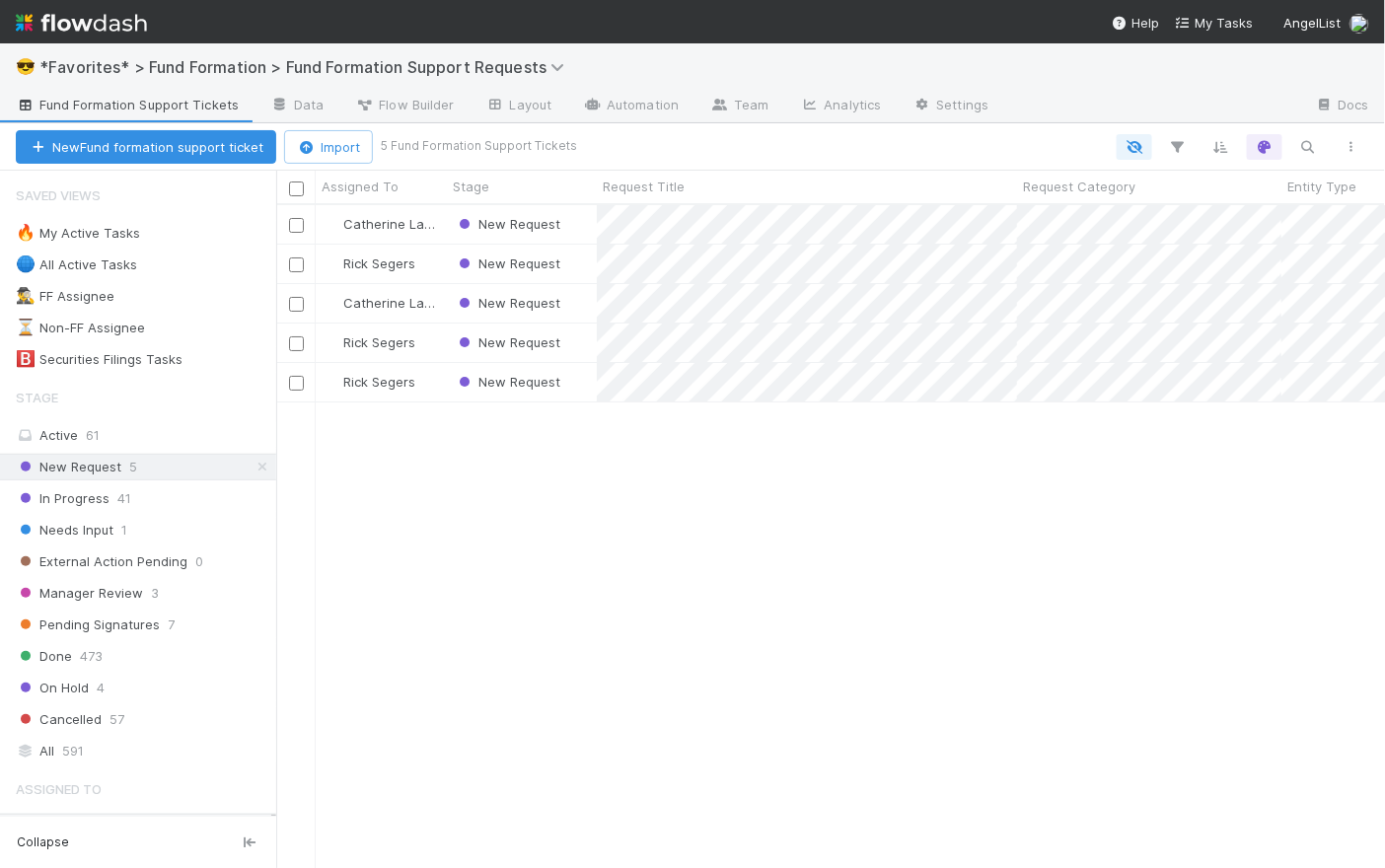 scroll, scrollTop: 15, scrollLeft: 15, axis: both 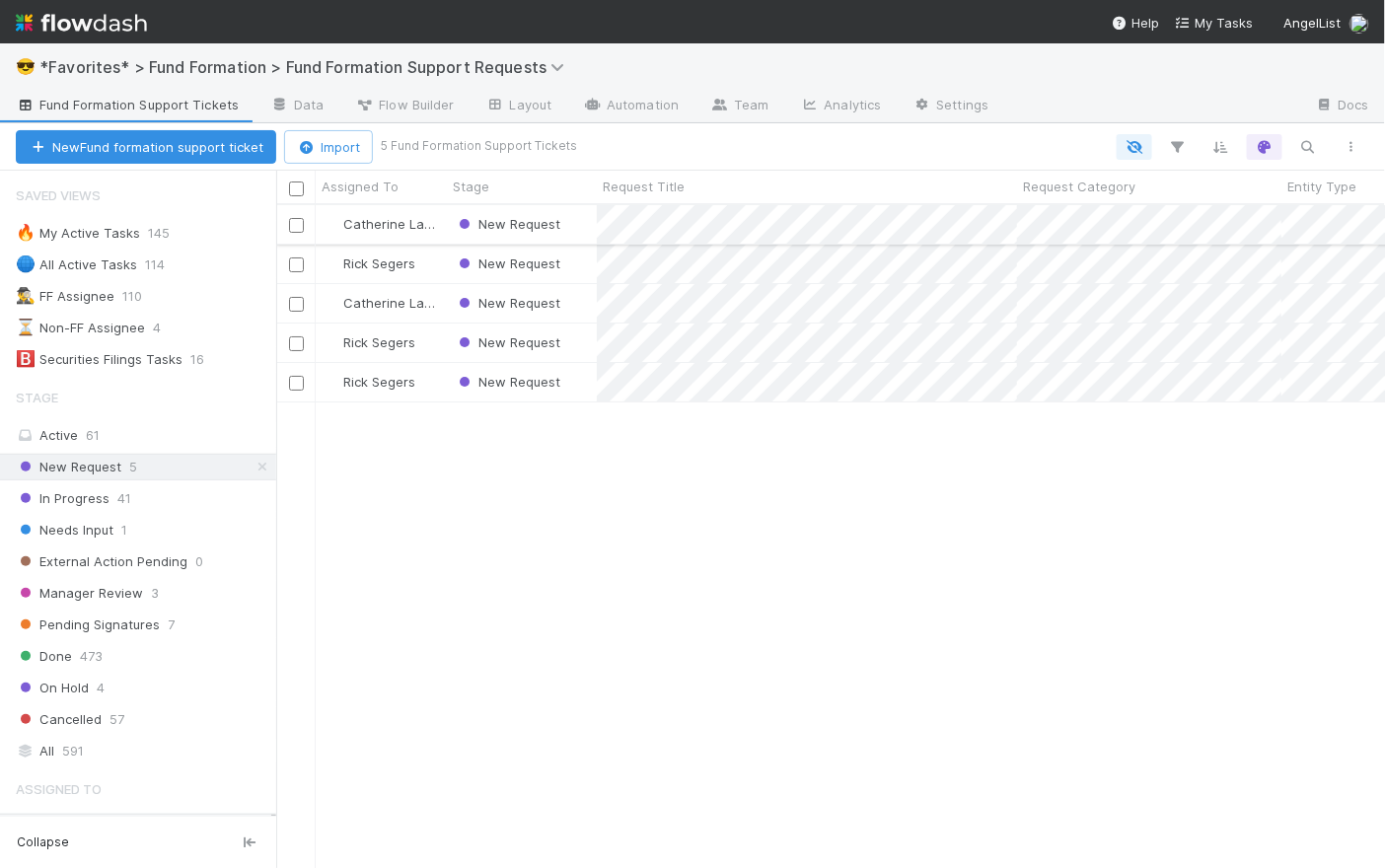 click on "New Request" at bounding box center [522, 224] 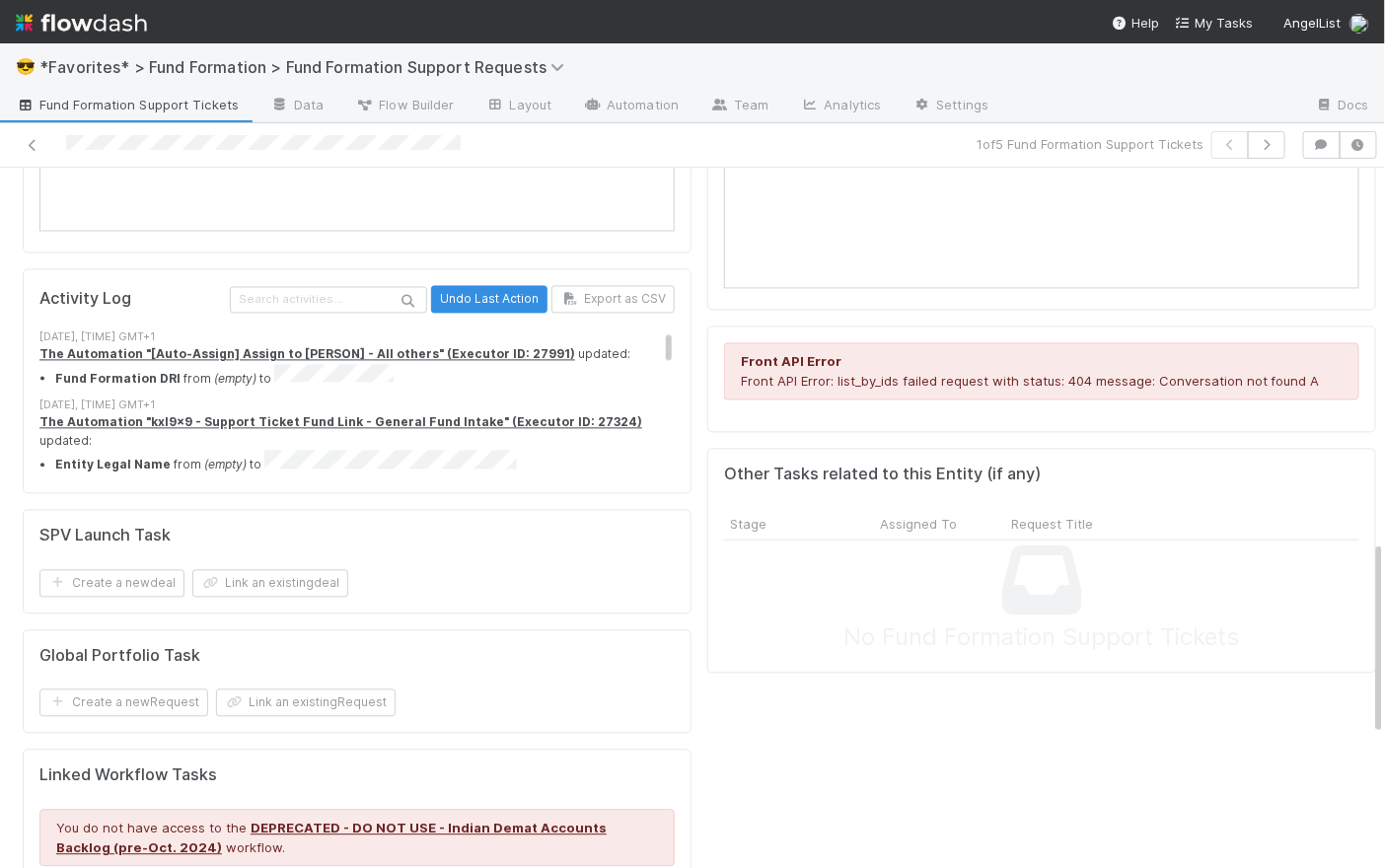 scroll, scrollTop: 696, scrollLeft: 0, axis: vertical 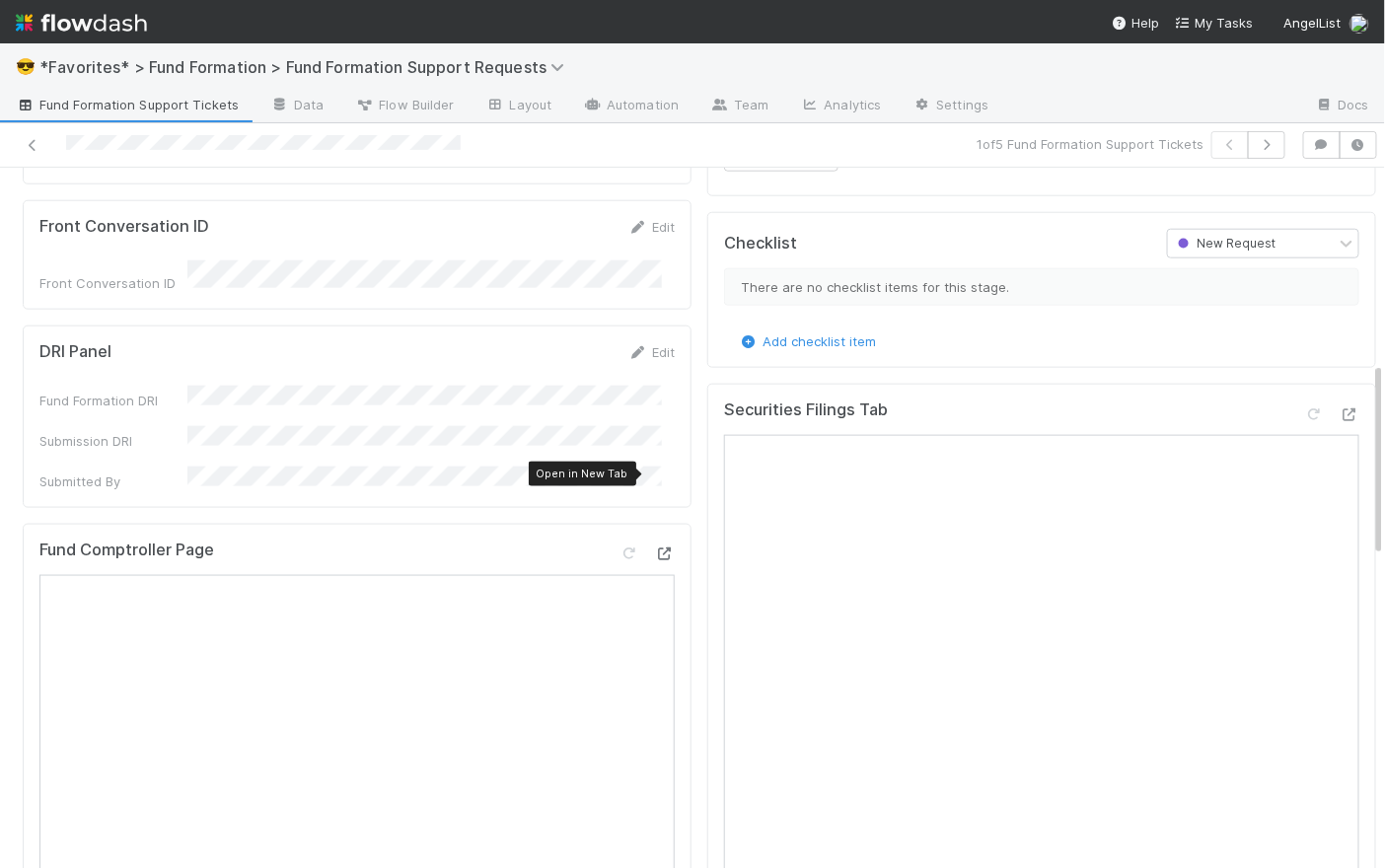 click at bounding box center (665, 553) 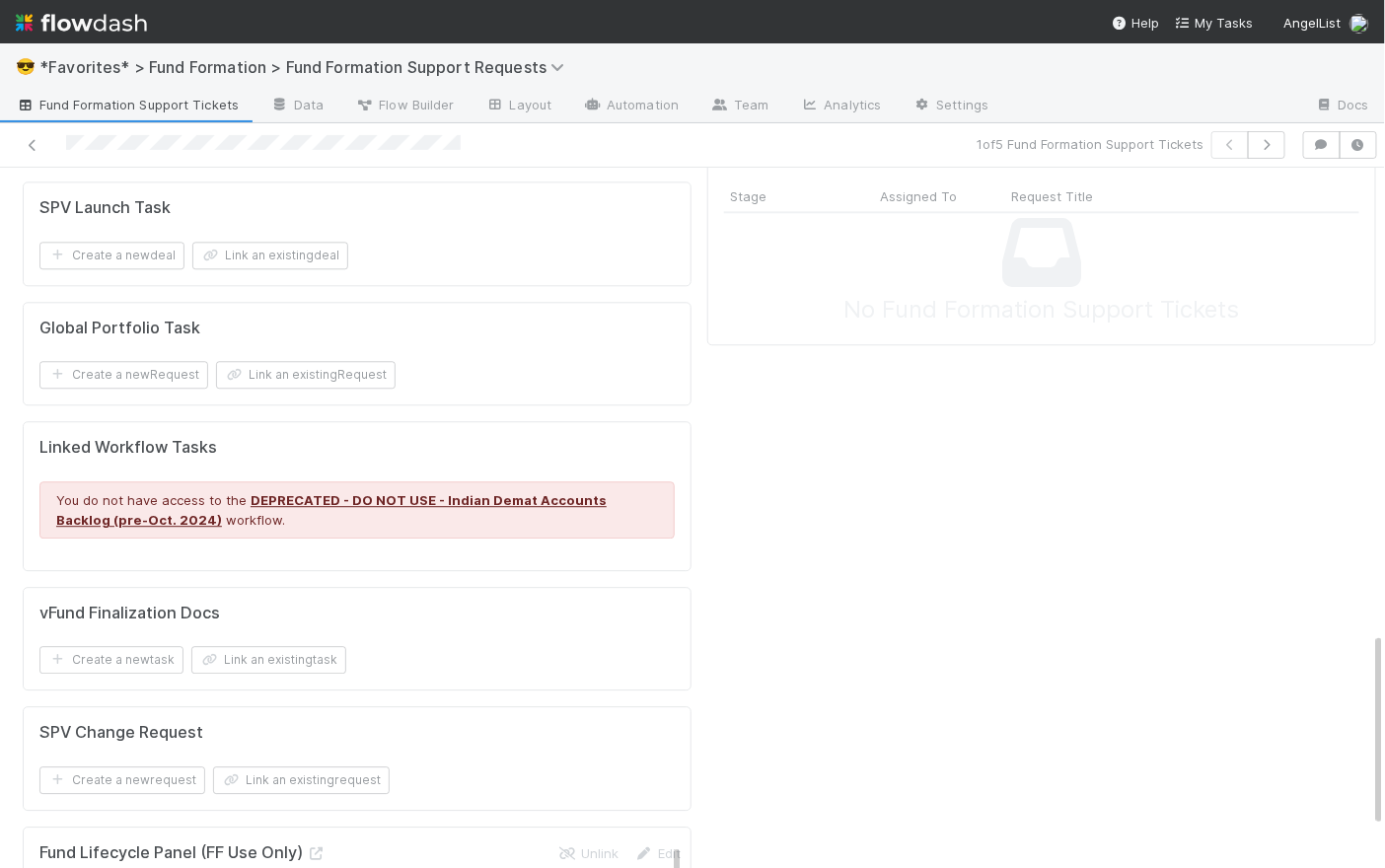 scroll, scrollTop: 1809, scrollLeft: 0, axis: vertical 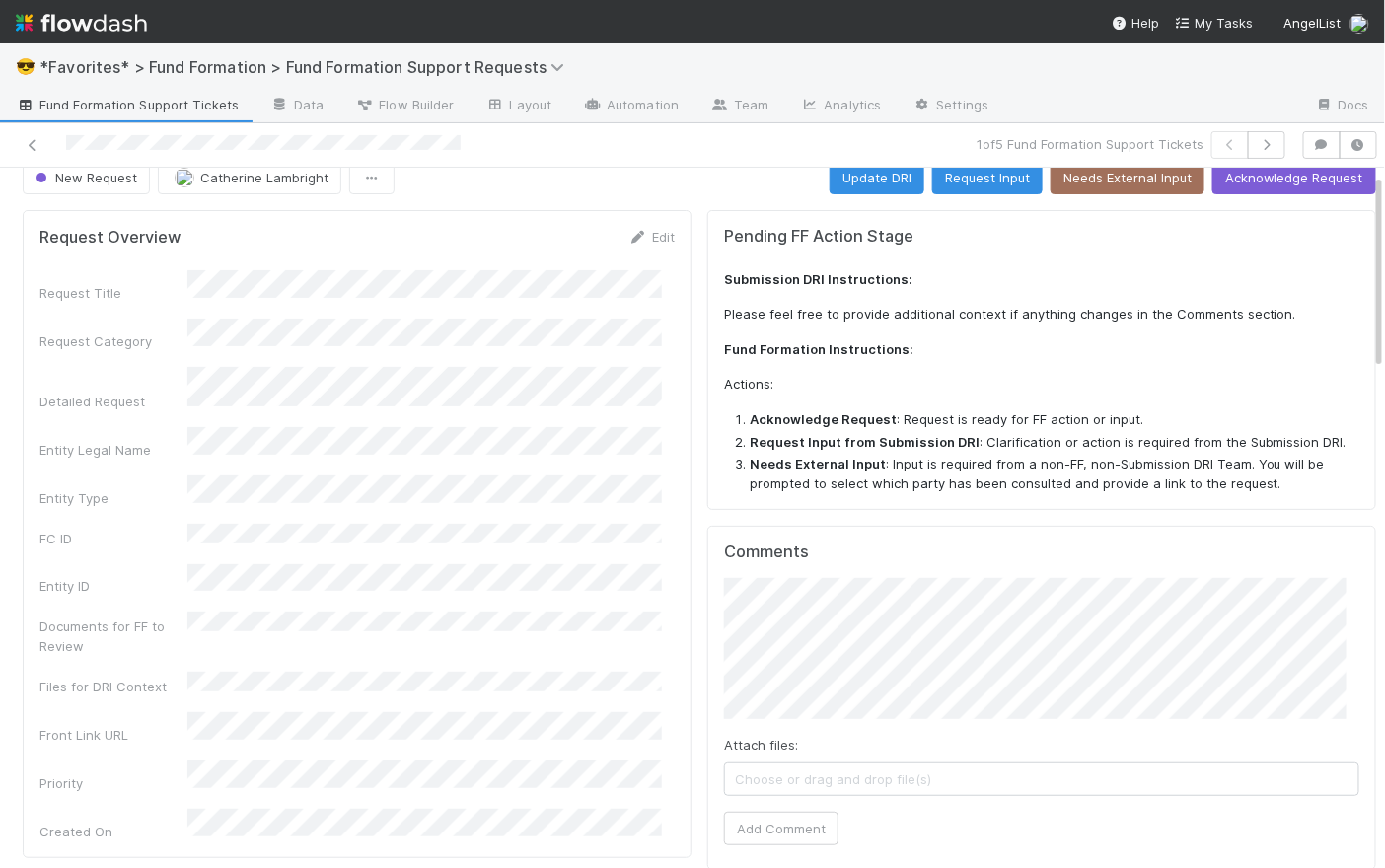 click on "Request Overview Edit Request Title  Request Category  Detailed Request  Entity Legal Name  Entity Type  FC ID  Entity ID  Documents for FF to Review  Files for DRI Context  Front Link URL  Priority  Created On  Front Conversation ID Edit Front Conversation ID  DRI Panel Edit Fund Formation DRI  Submission DRI  Submitted By  Fund Comptroller Page Activity Log Undo Last Action Export as CSV 8/7/25, 2:52:09 PM GMT+1 The Automation "[Auto-Assign] Assign to Catherine - All others" (Executor ID: 27991)   updated: Fund Formation DRI   from   (empty)   to   8/7/25, 2:52:09 PM GMT+1 The Automation "kxI9x9 - Support Ticket Fund Link - General Fund Intake" (Executor ID: 27324)   updated: Entity Legal Name   from   (empty)   to   8/7/25, 2:52:09 PM GMT+1 The Automation "[Auto-Assign] Assign to Catherine - All others" (Executor ID: 27991)   assigned this  Fund Formation Support Ticket  to   Catherine  Lambright  8/7/25, 2:52:09 PM GMT+1 The Automation "A6 - Intake Is Related to Filings" (Executor ID: 27327)   updated:" at bounding box center [699, 1462] 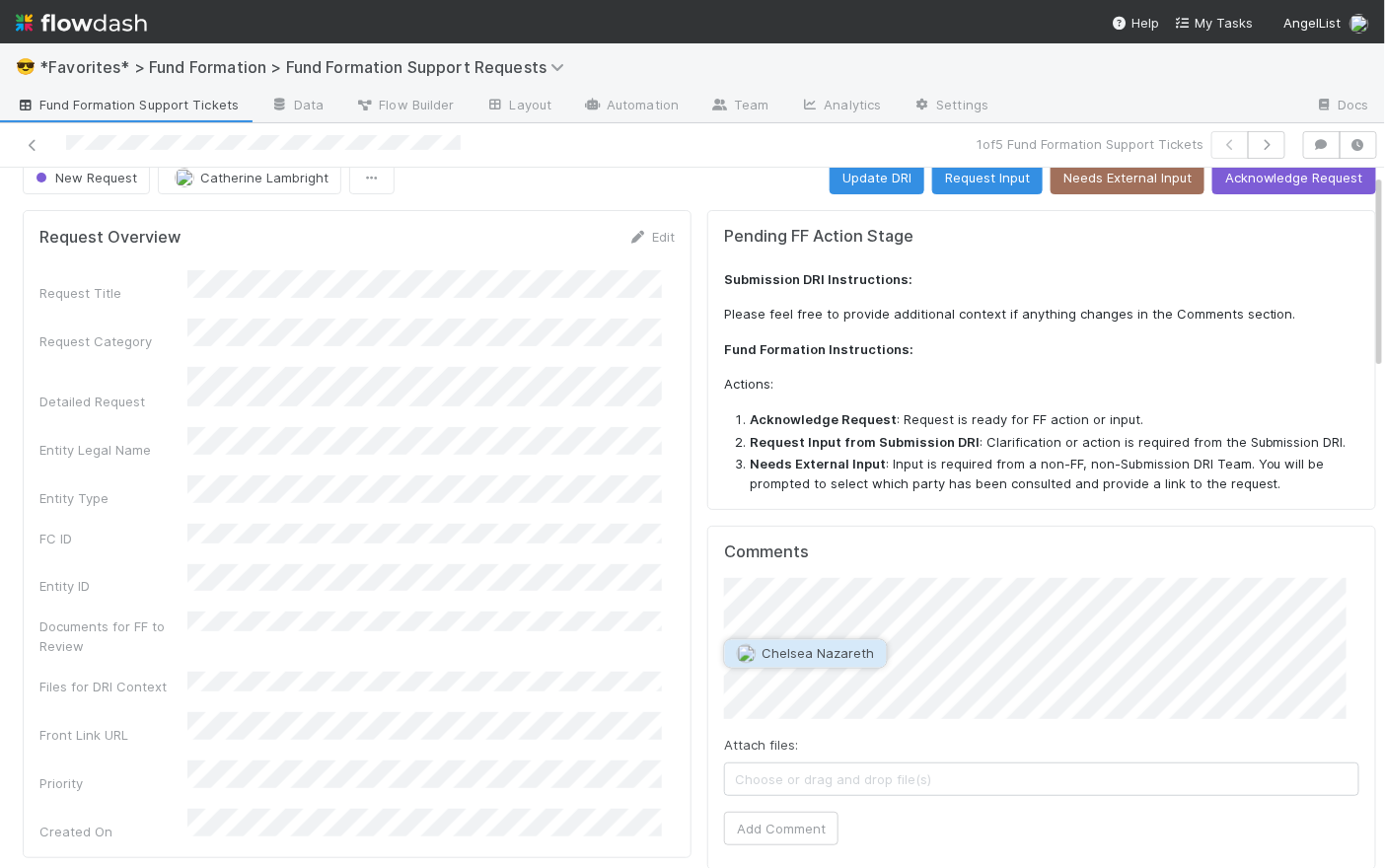 click on "Chelsea Nazareth" at bounding box center (819, 654) 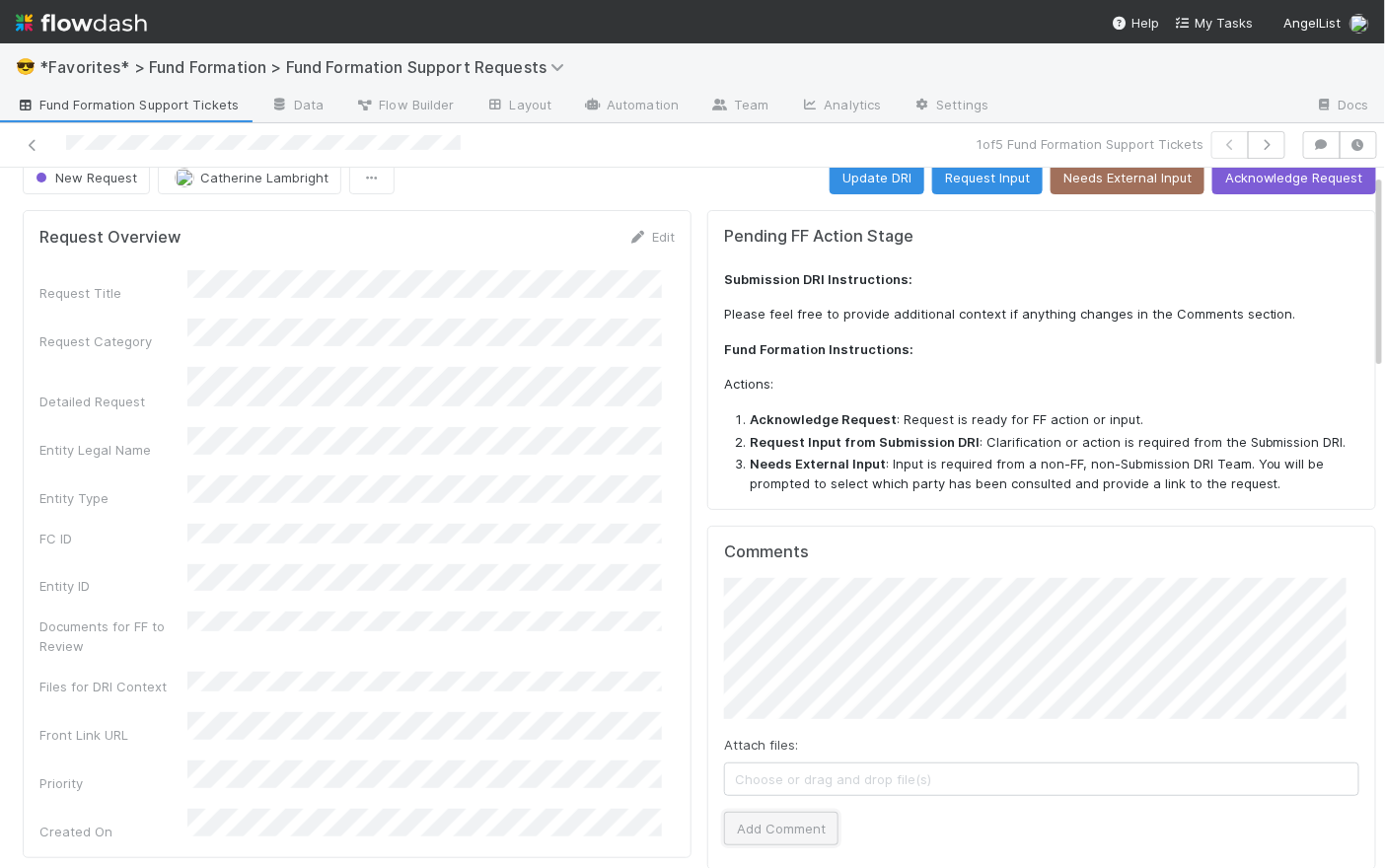 click on "Add Comment" at bounding box center (781, 829) 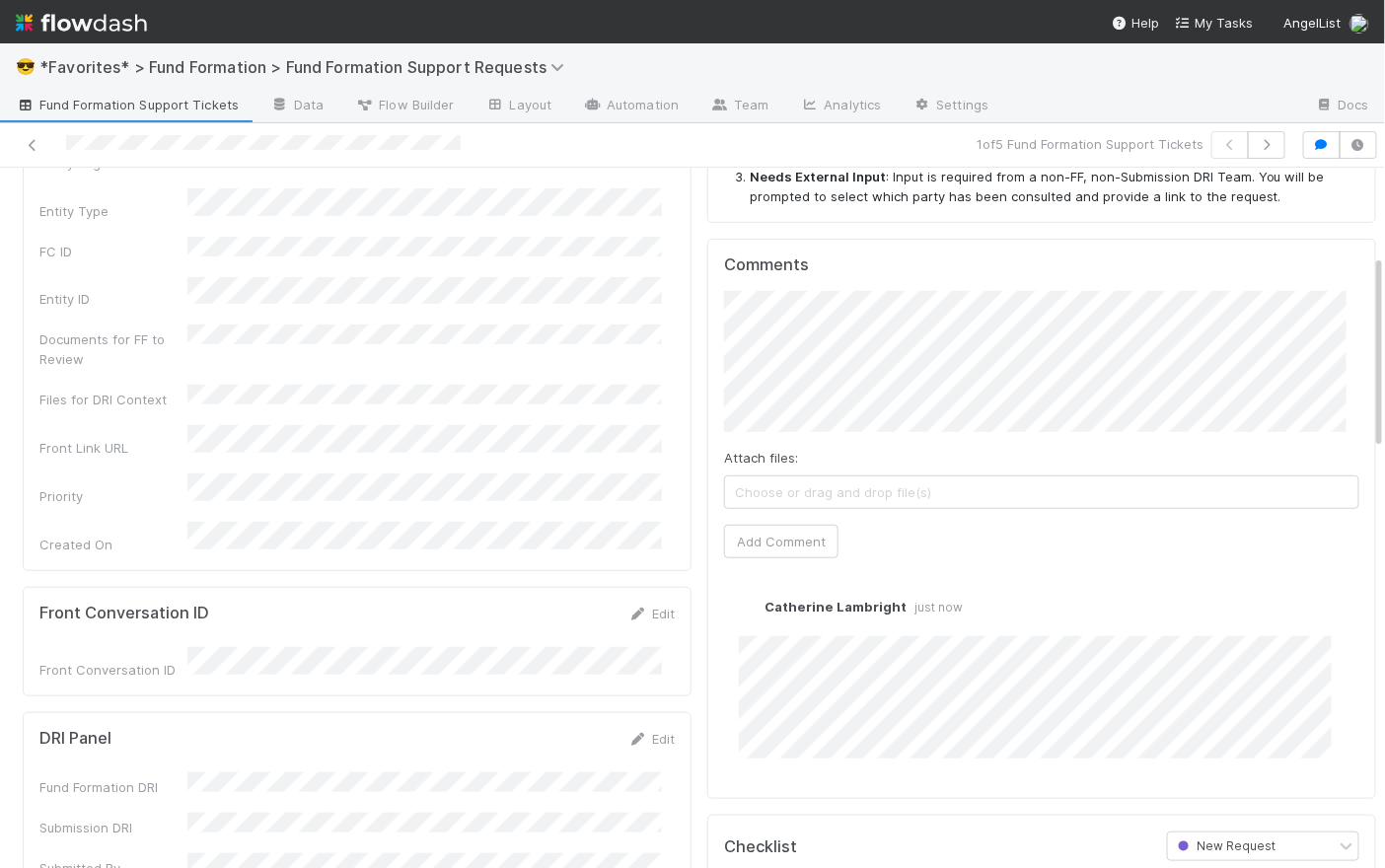 scroll, scrollTop: 0, scrollLeft: 0, axis: both 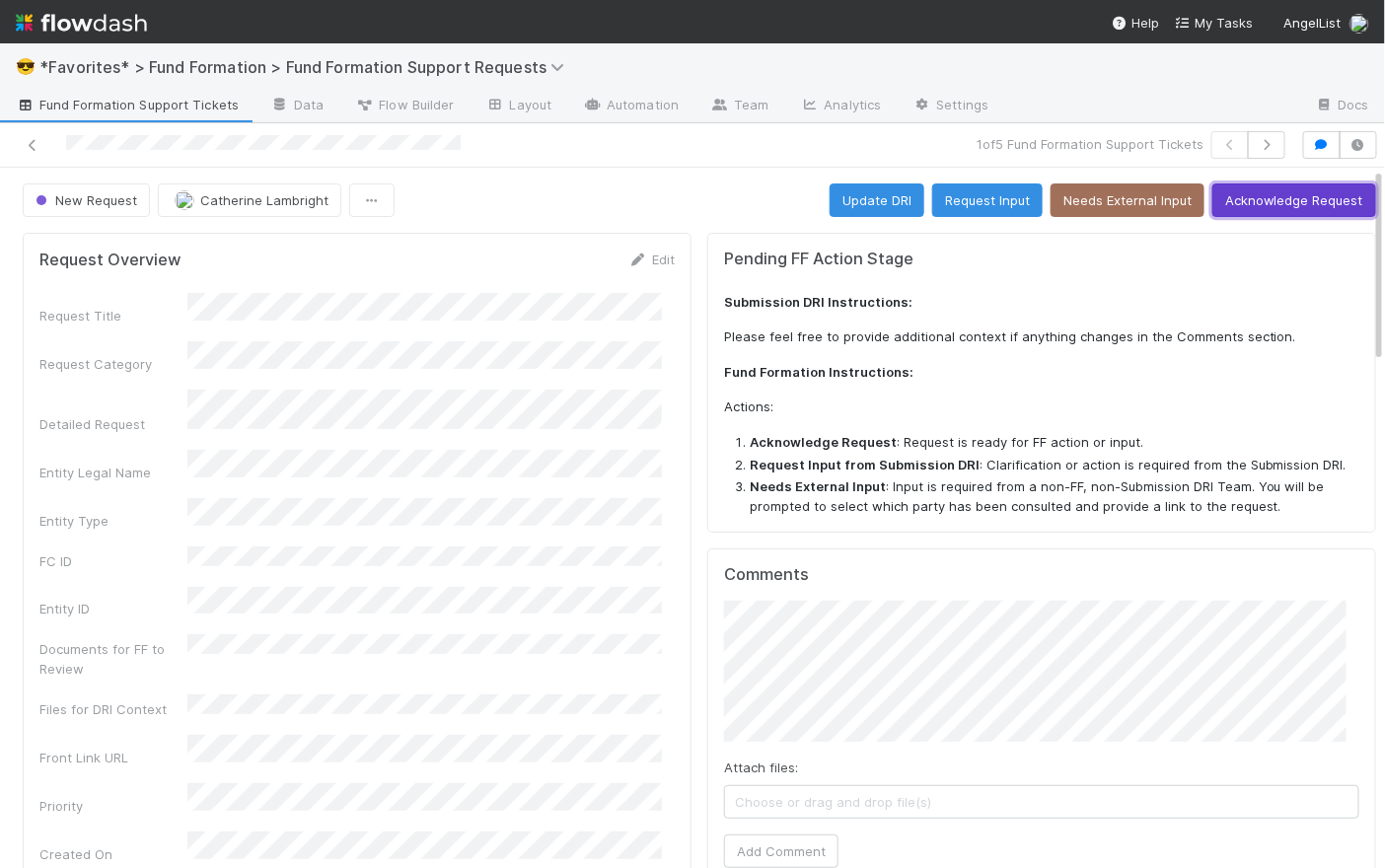 click on "Acknowledge Request" at bounding box center (1294, 200) 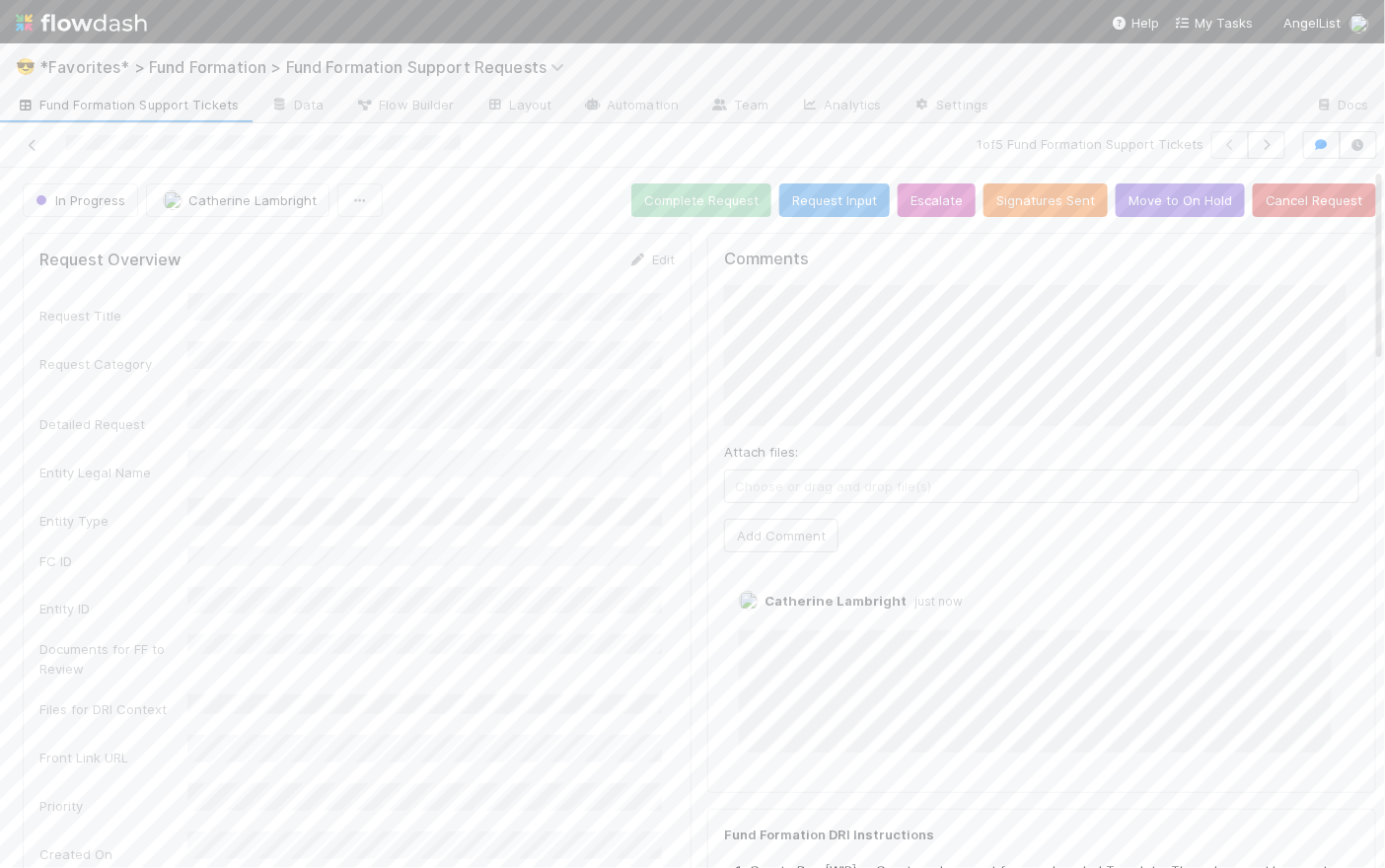 click on "Fund Formation Support Tickets" at bounding box center [127, 105] 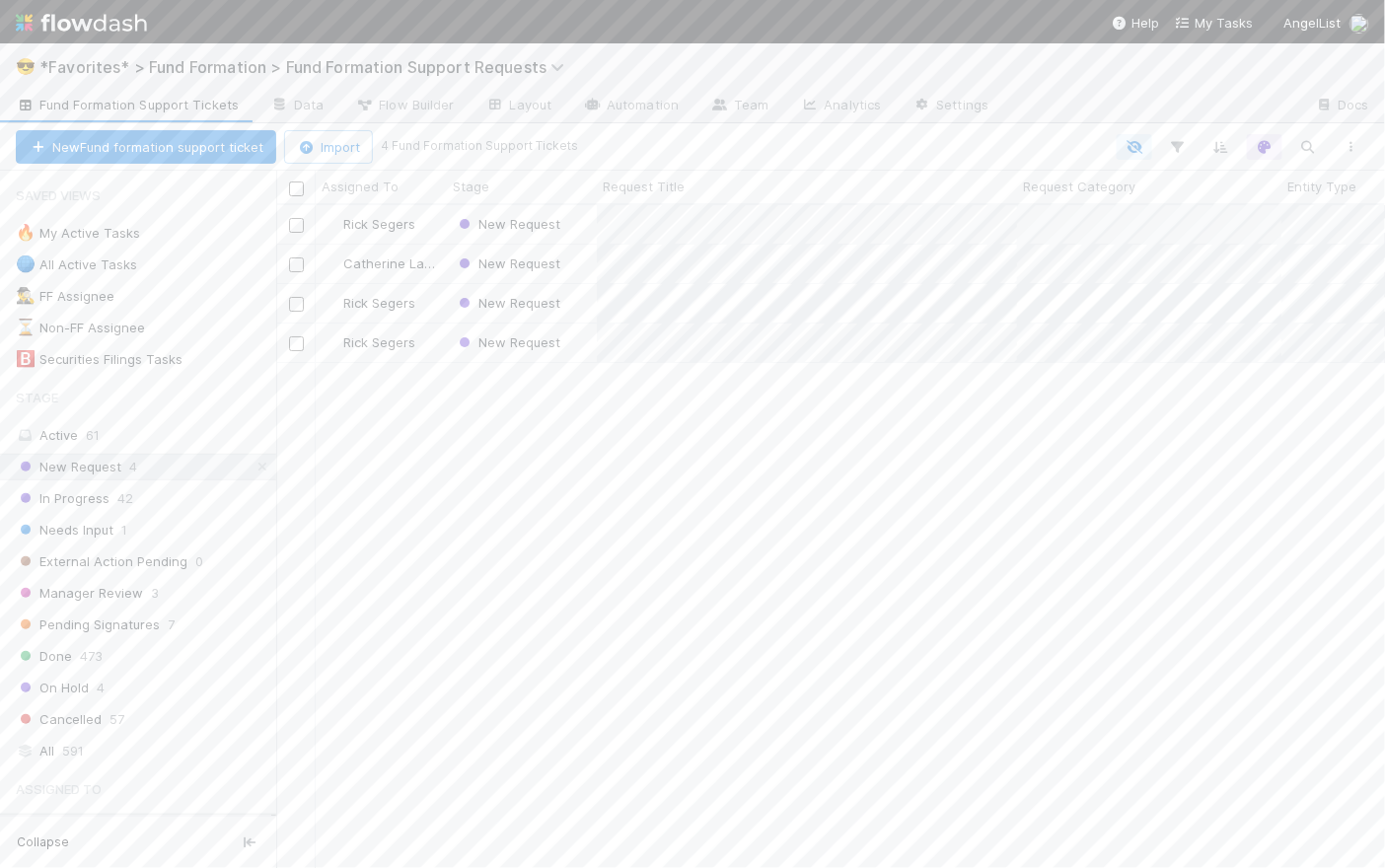scroll, scrollTop: 15, scrollLeft: 15, axis: both 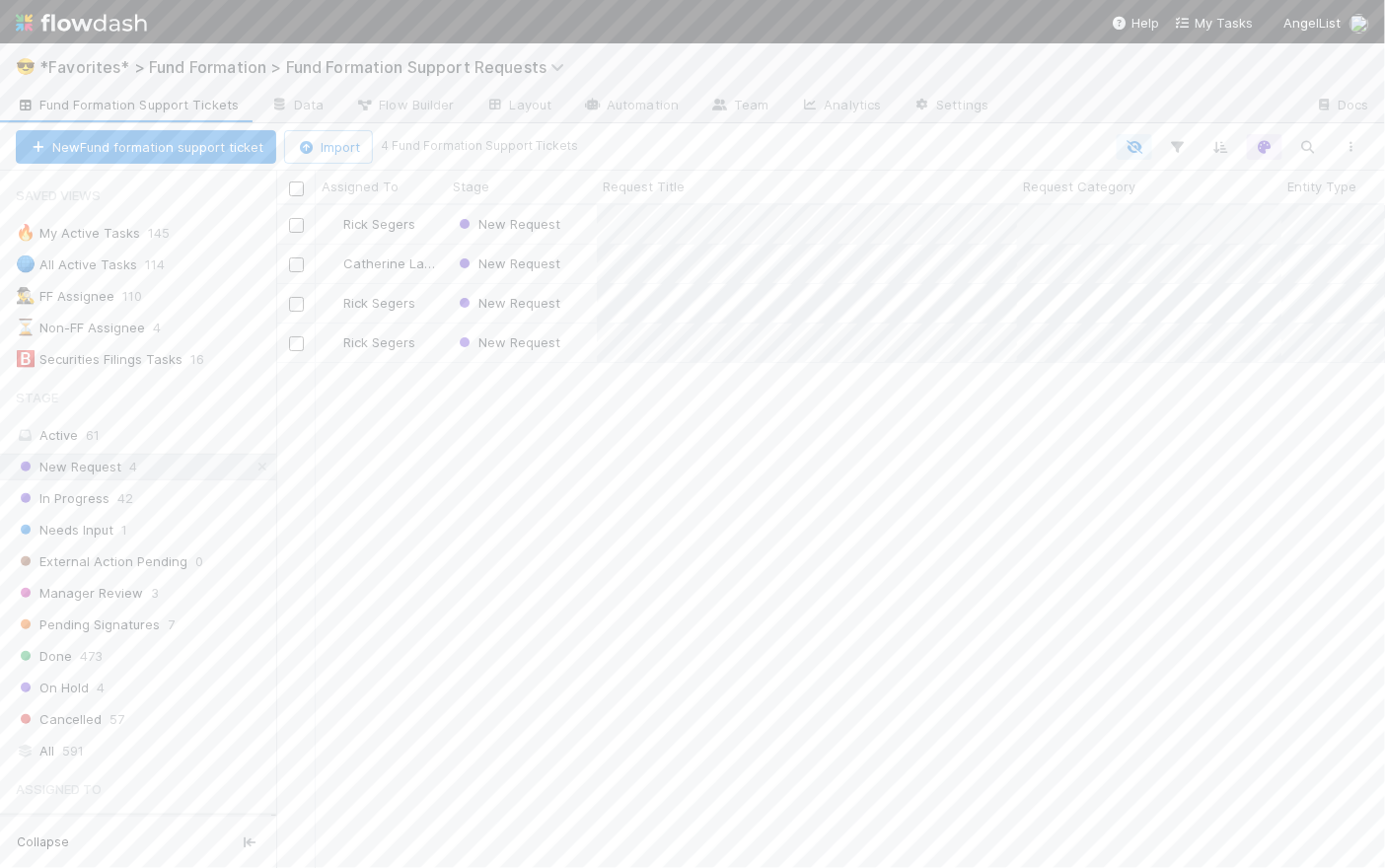 click on "Rick Segers   New Request 8/6/25, 8:01:16 PM 8/6/25, 8:31:30 PM 0 0 0 0 0 Catherine  Lambright    New Request 8/5/25, 8:30:32 PM 8/7/25, 7:10:06 PM 0 0 0 0 0 Rick Segers   New Request 6/30/25, 10:24:20 AM 7/3/25, 2:14:30 PM 0 1 0 0 0 Rick Segers   New Request 2/11/25, 2:13:51 PM 2/11/25, 2:14:36 PM 0 0 0 0 0" at bounding box center [831, 536] 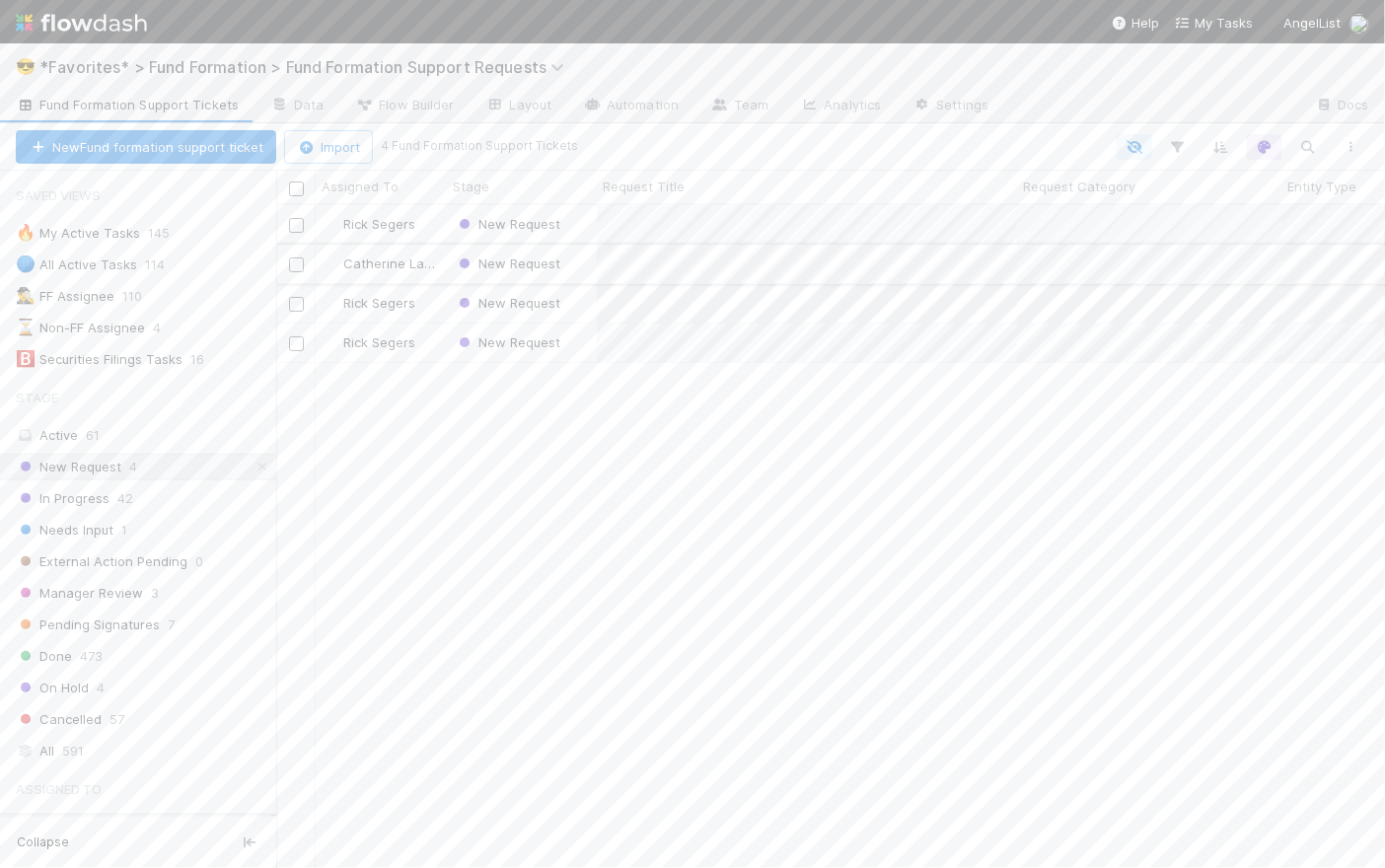 click on "New Request" at bounding box center [522, 263] 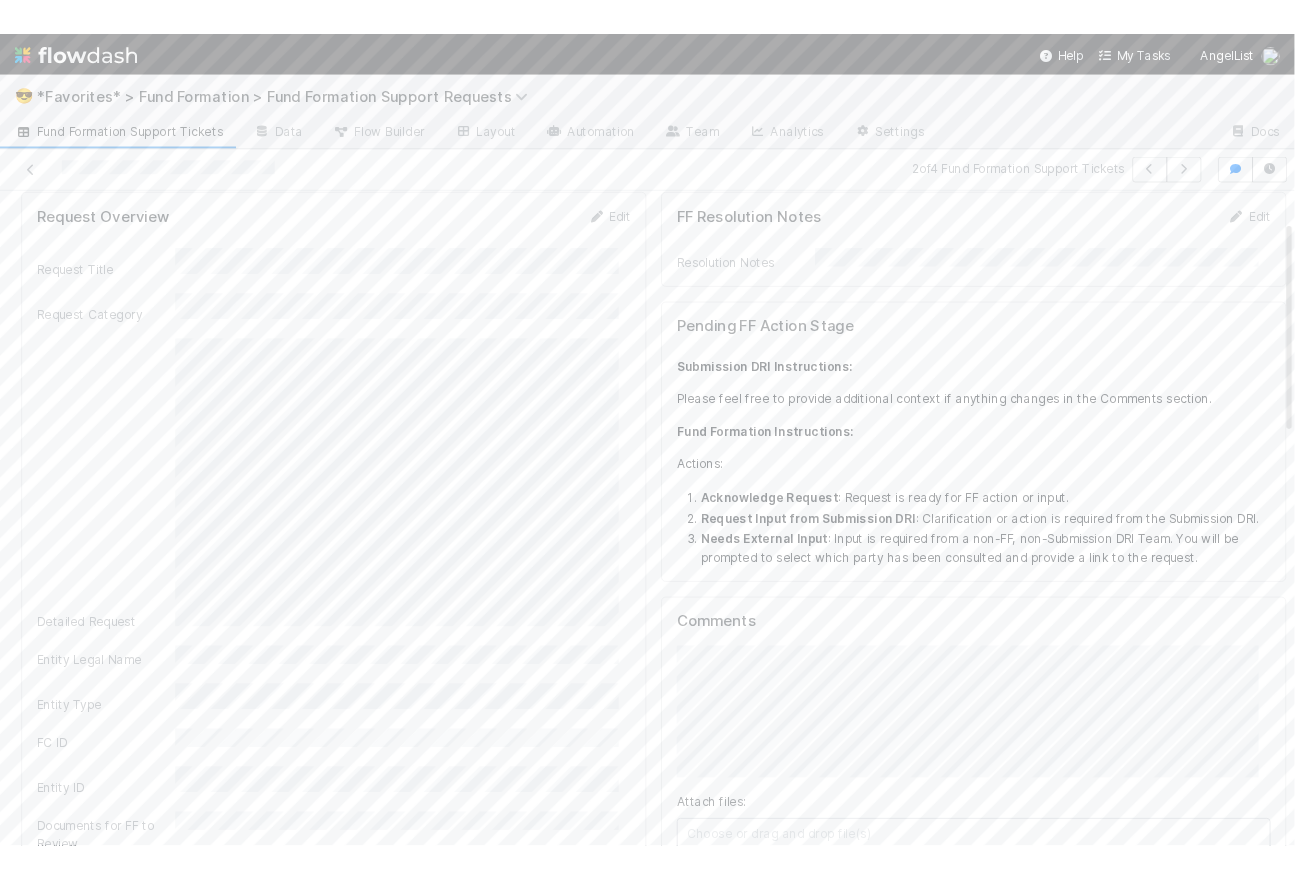 scroll, scrollTop: 0, scrollLeft: 0, axis: both 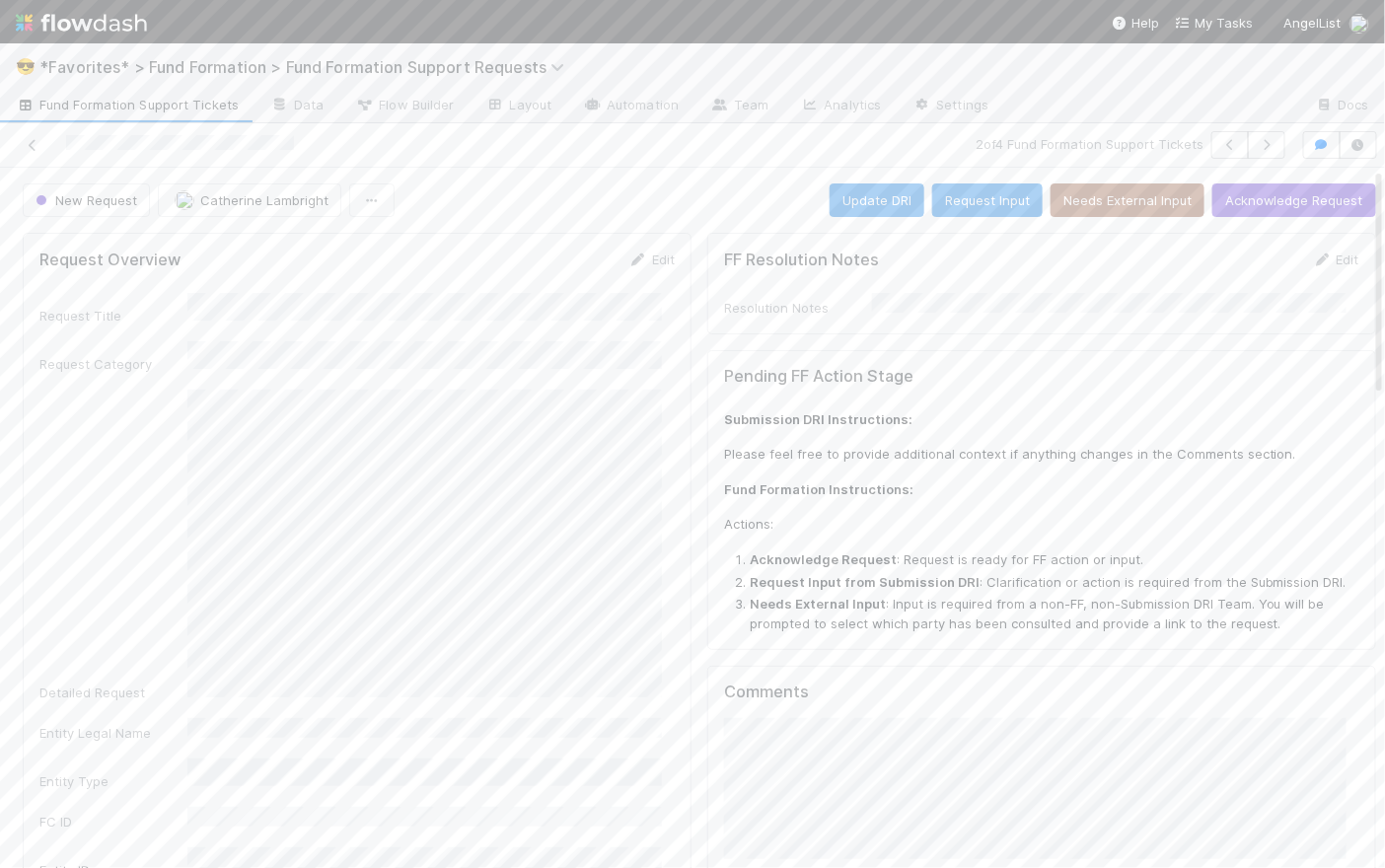 click at bounding box center (81, 23) 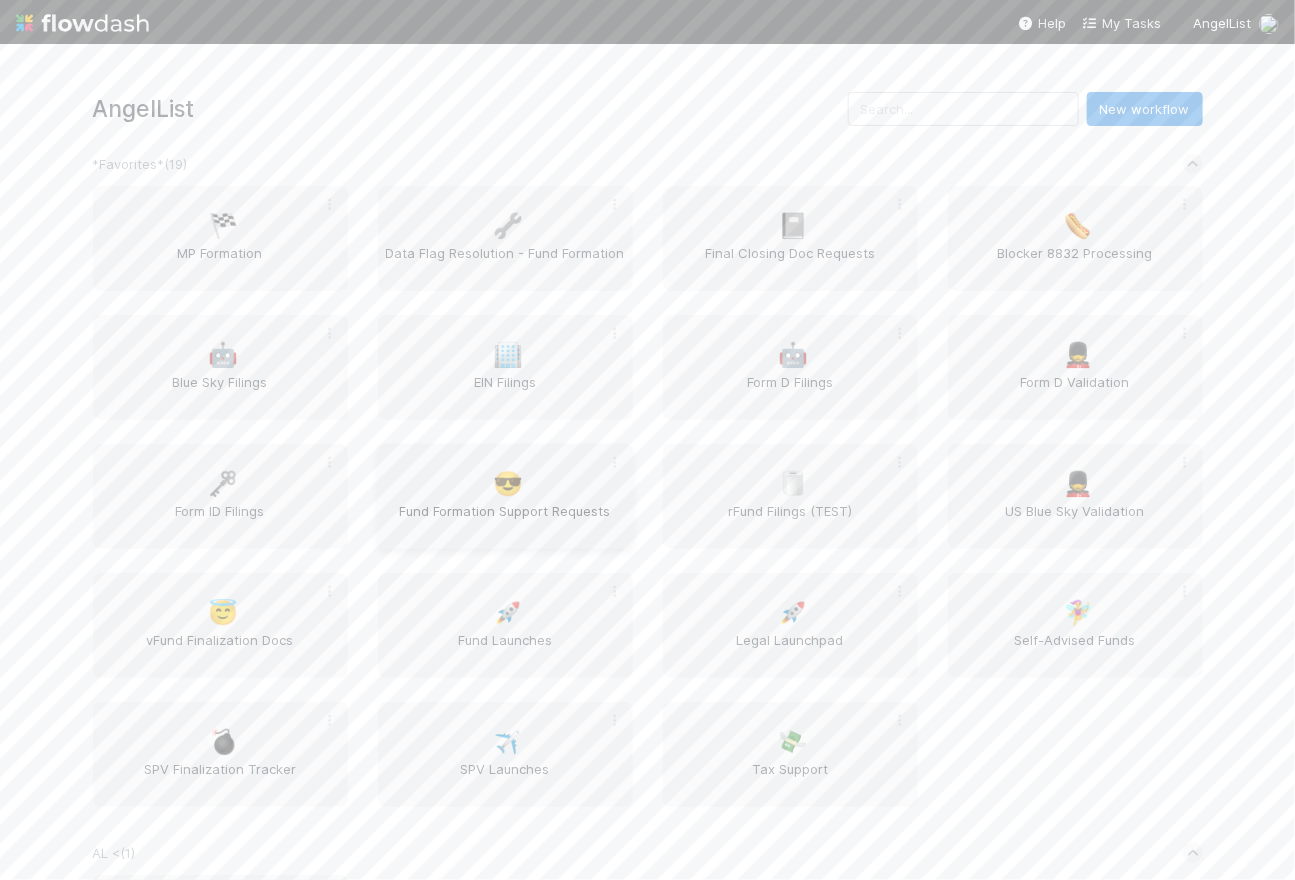 click on "Fund Formation Support Requests" at bounding box center [505, 521] 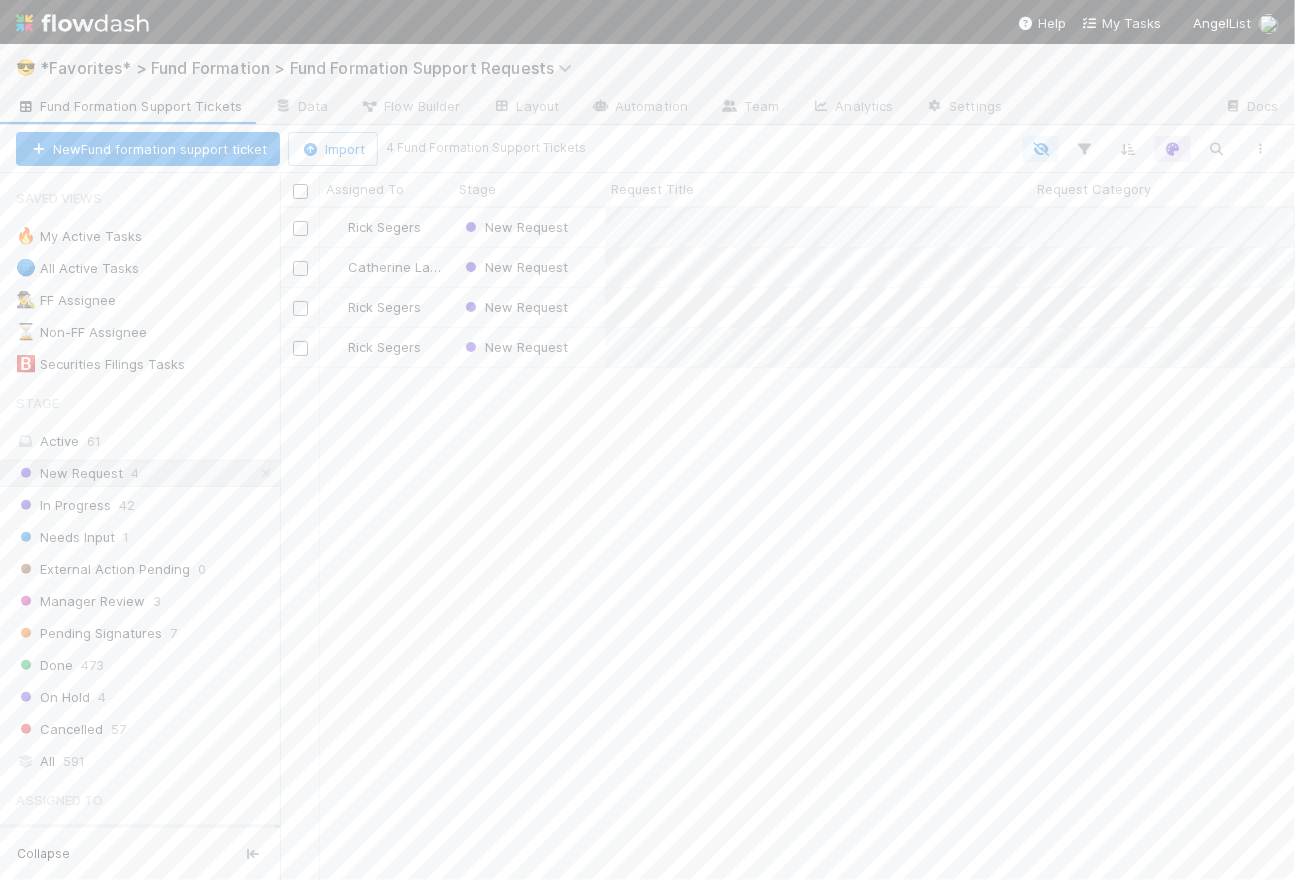 scroll, scrollTop: 15, scrollLeft: 14, axis: both 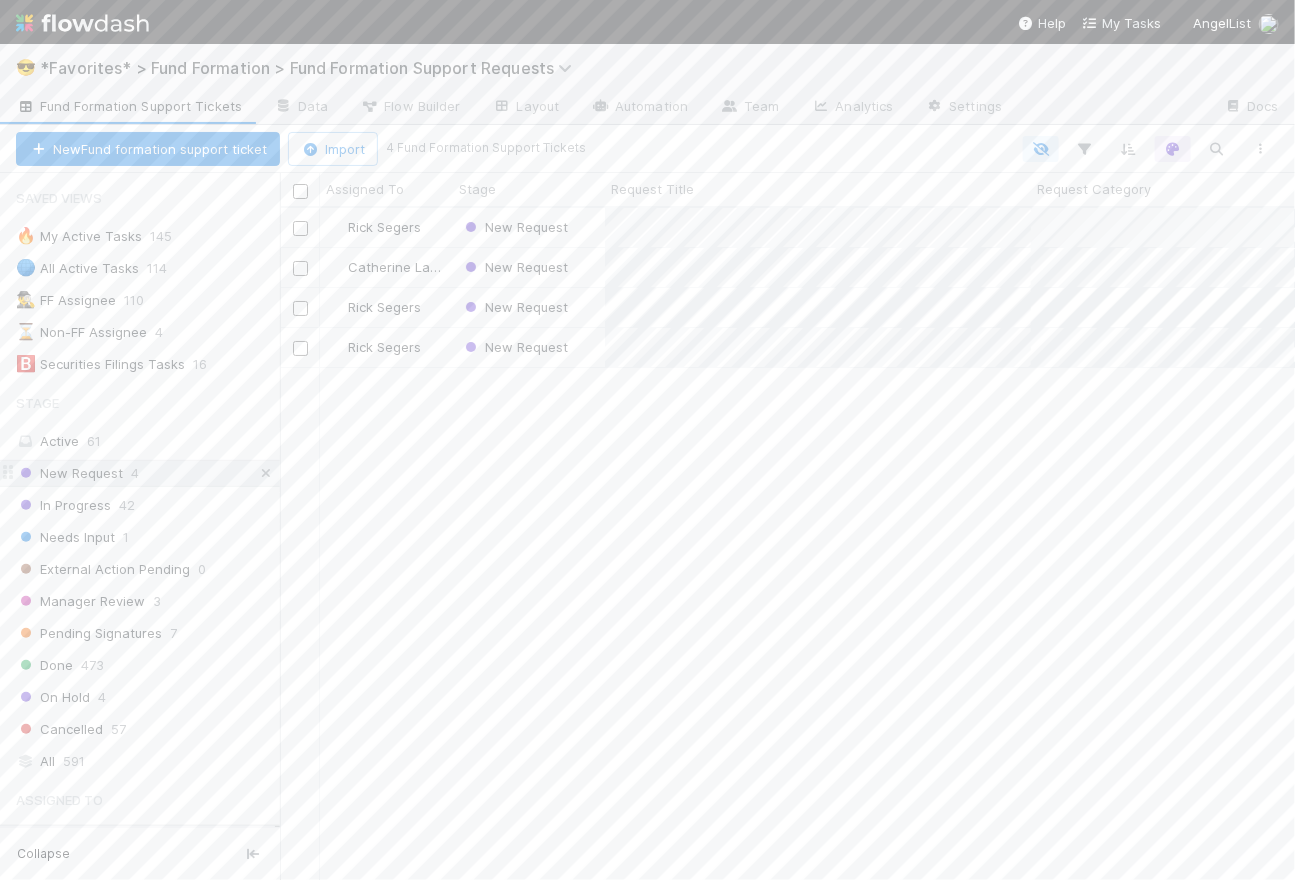 click at bounding box center (266, 473) 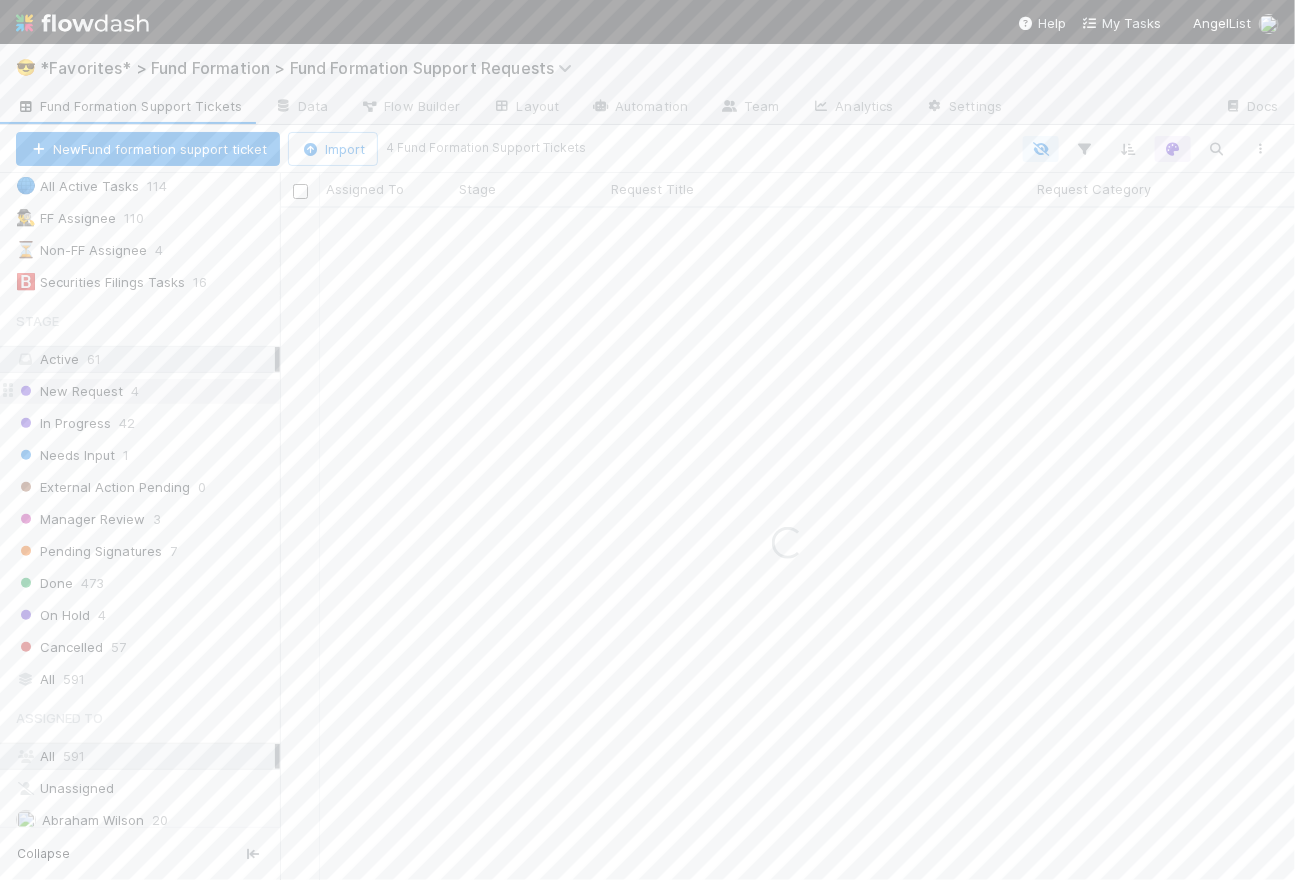 scroll, scrollTop: 0, scrollLeft: 0, axis: both 